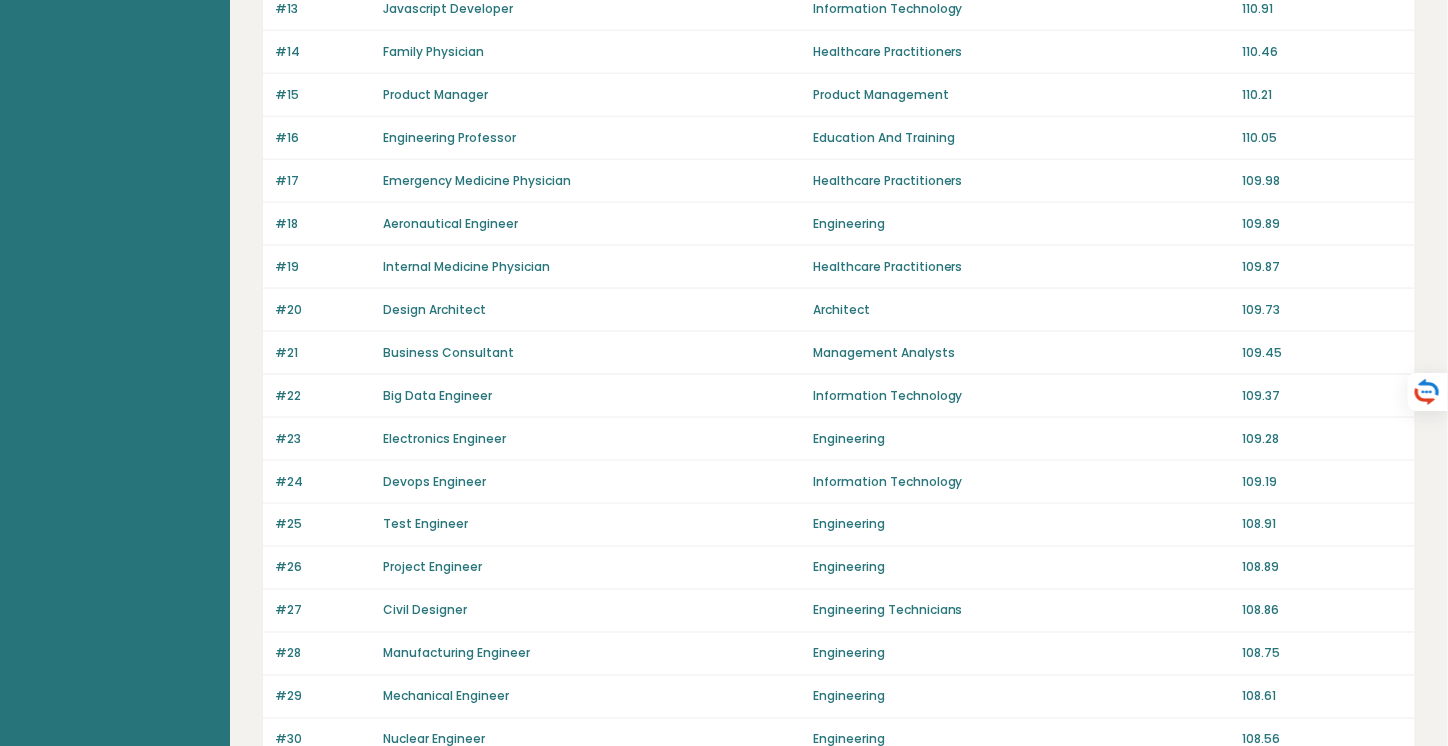 scroll, scrollTop: 752, scrollLeft: 0, axis: vertical 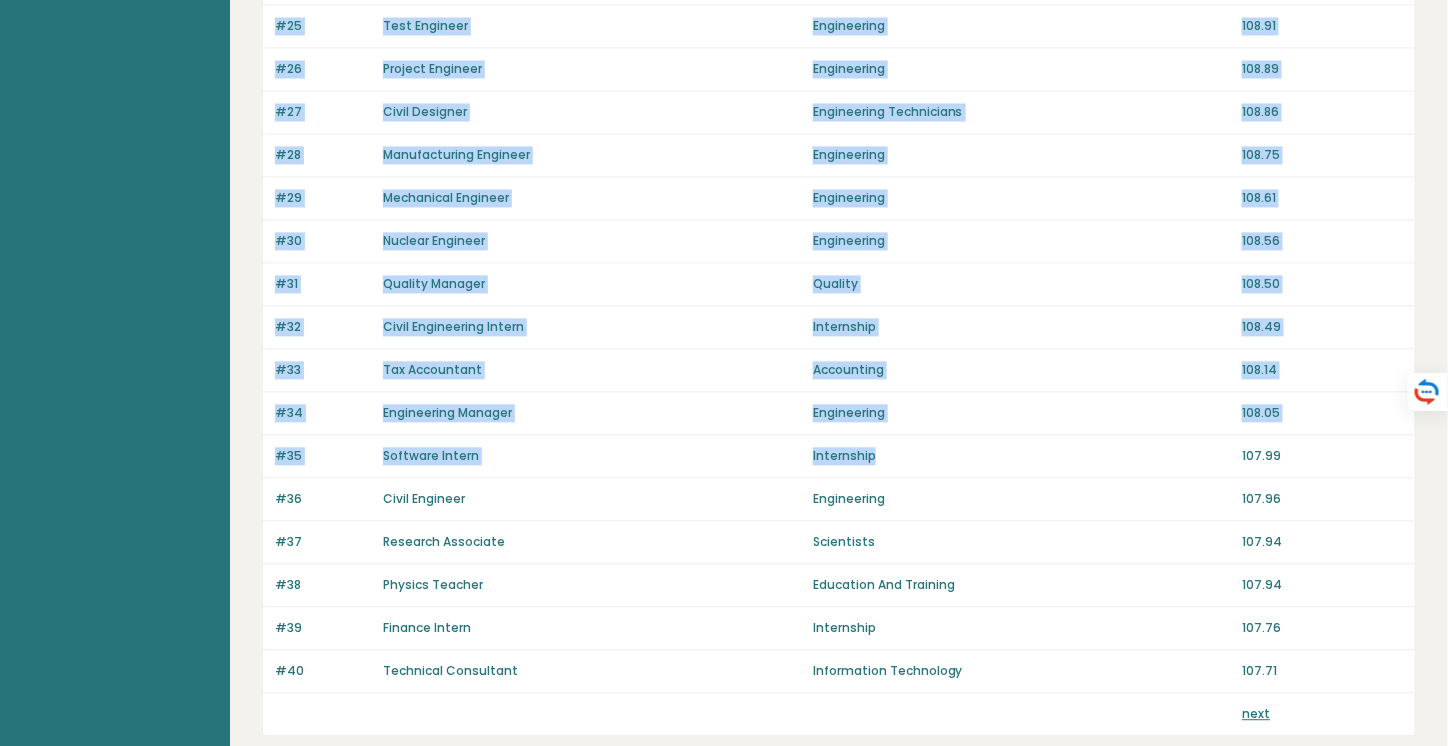 drag, startPoint x: 1020, startPoint y: 346, endPoint x: 1018, endPoint y: 429, distance: 83.02409 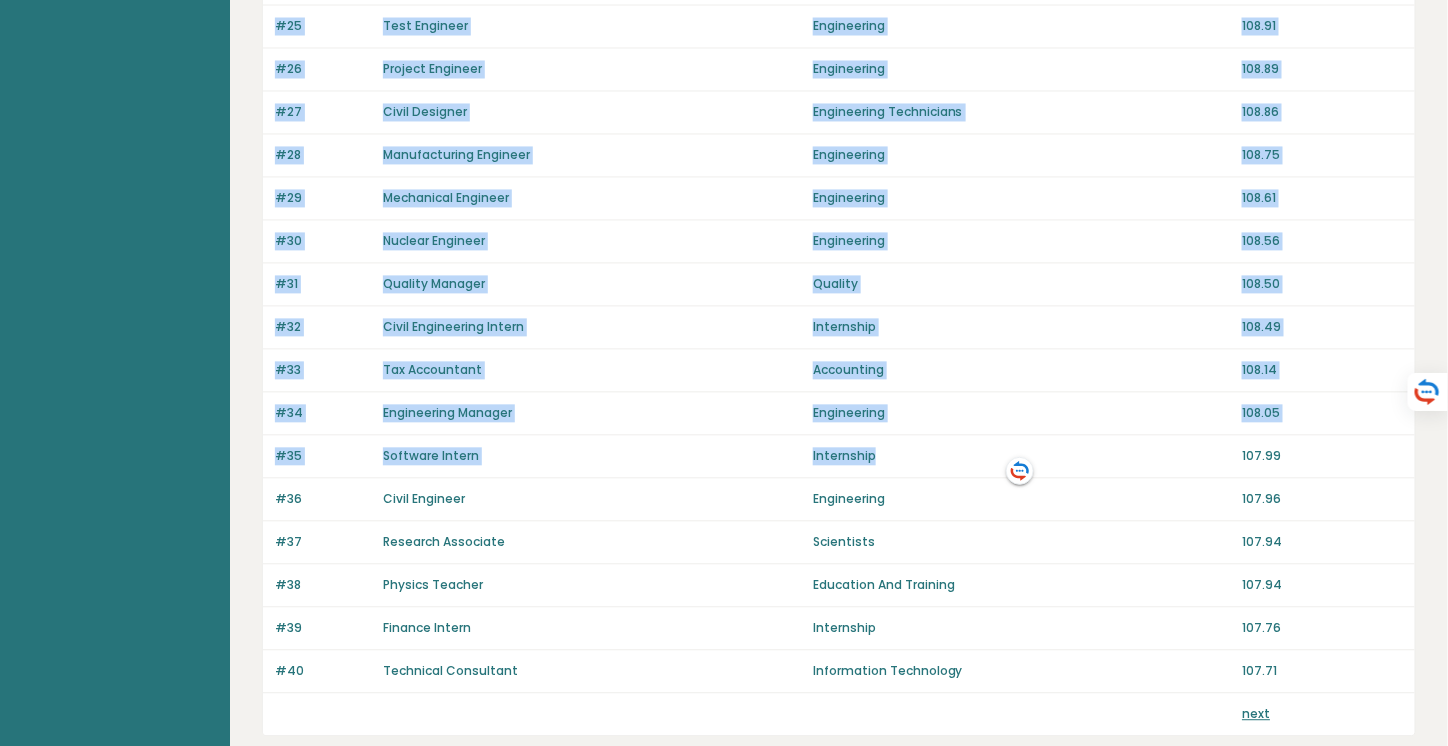 click on "#35
Software Intern
Internship
107.99" at bounding box center [839, 457] 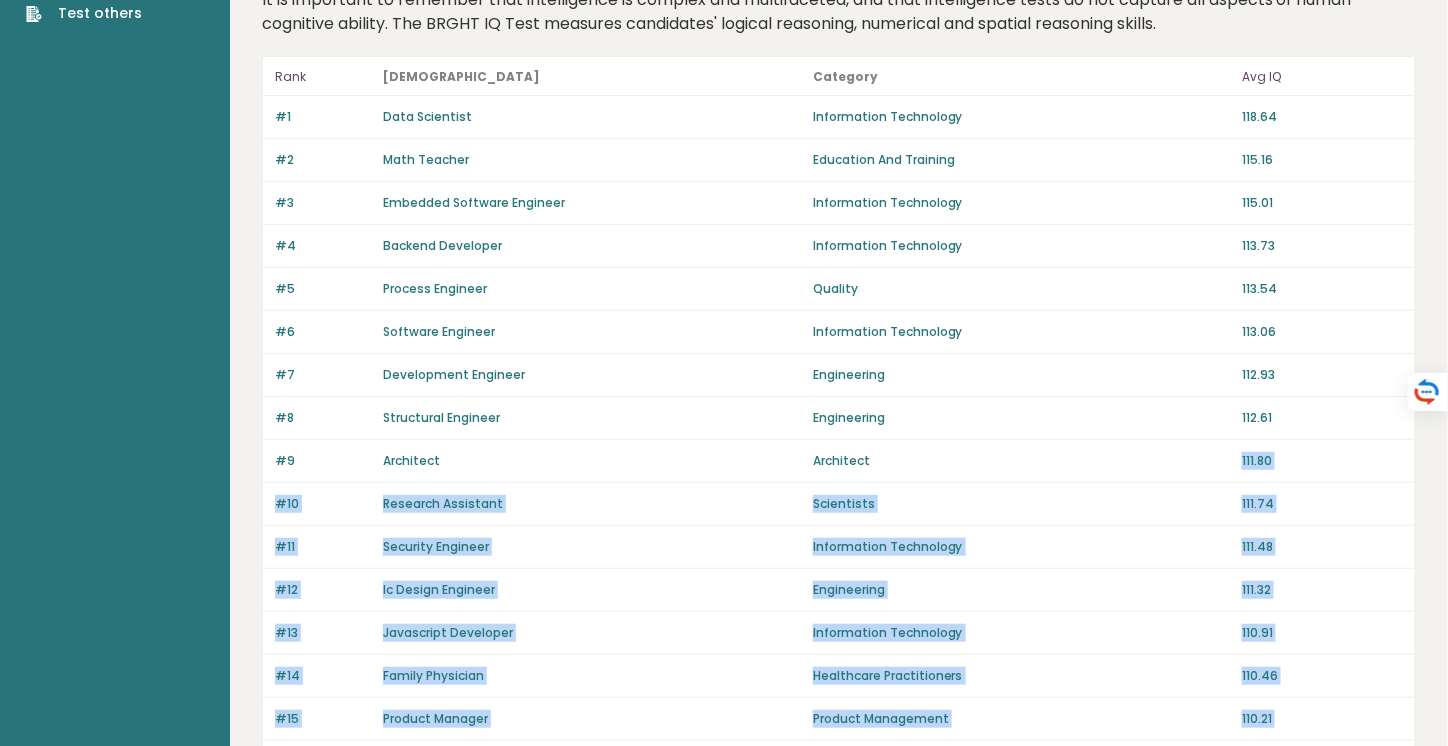 scroll, scrollTop: 0, scrollLeft: 0, axis: both 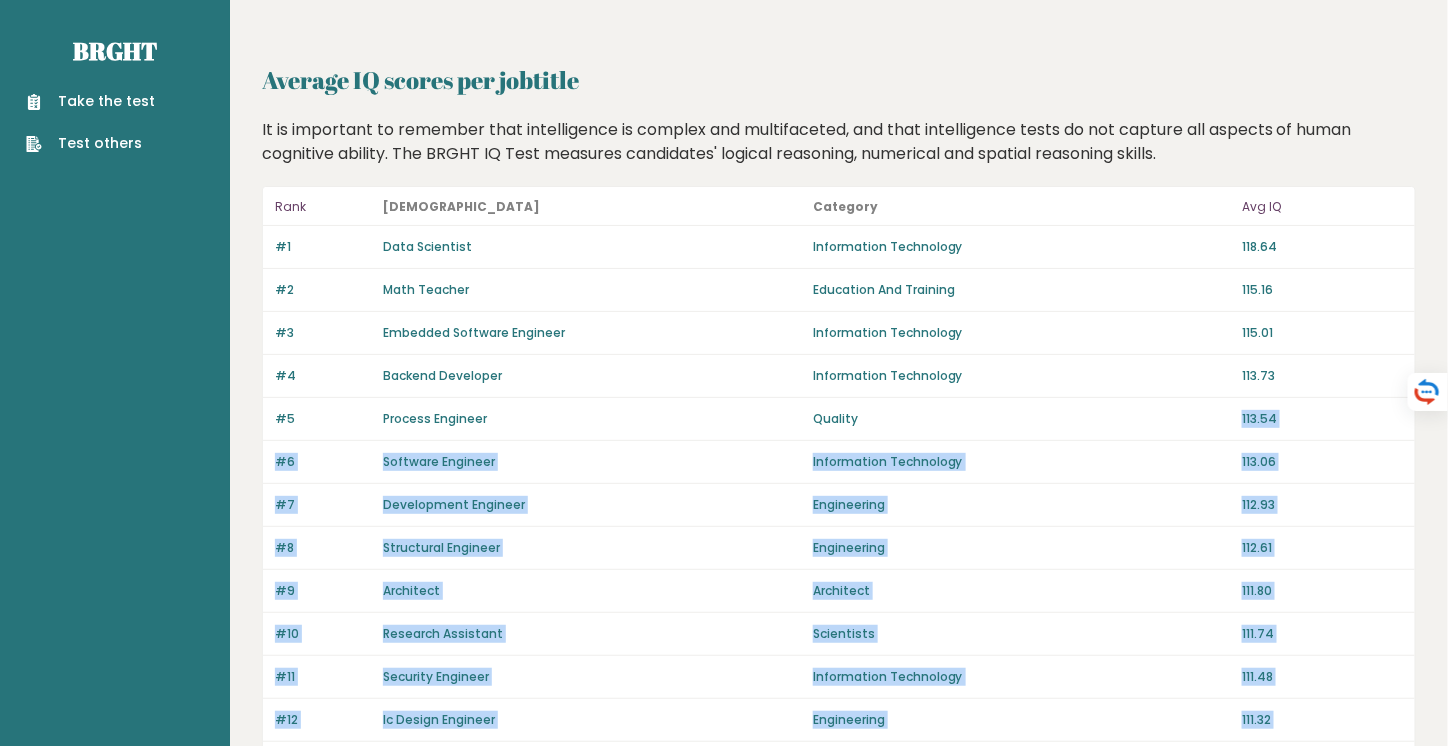 drag, startPoint x: 1029, startPoint y: 437, endPoint x: 926, endPoint y: 405, distance: 107.856384 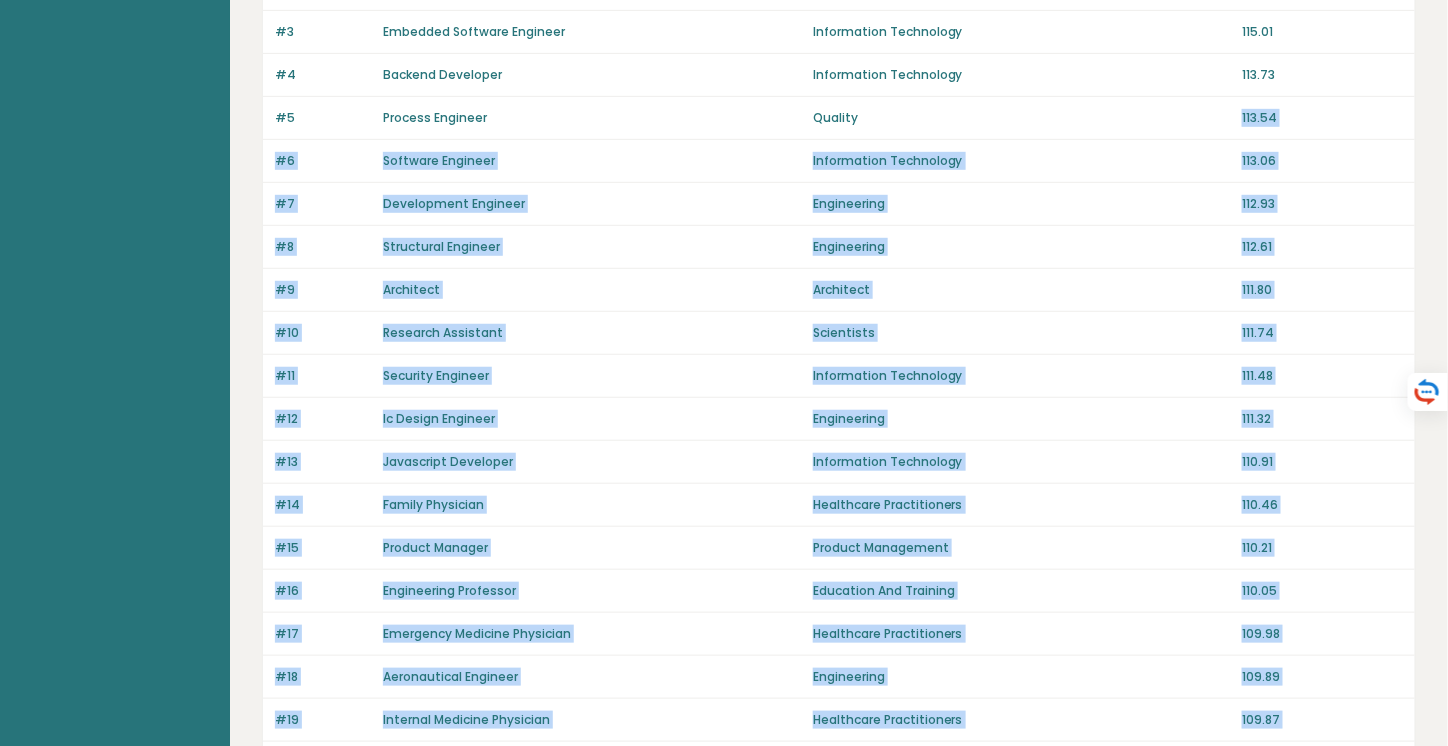 scroll, scrollTop: 0, scrollLeft: 0, axis: both 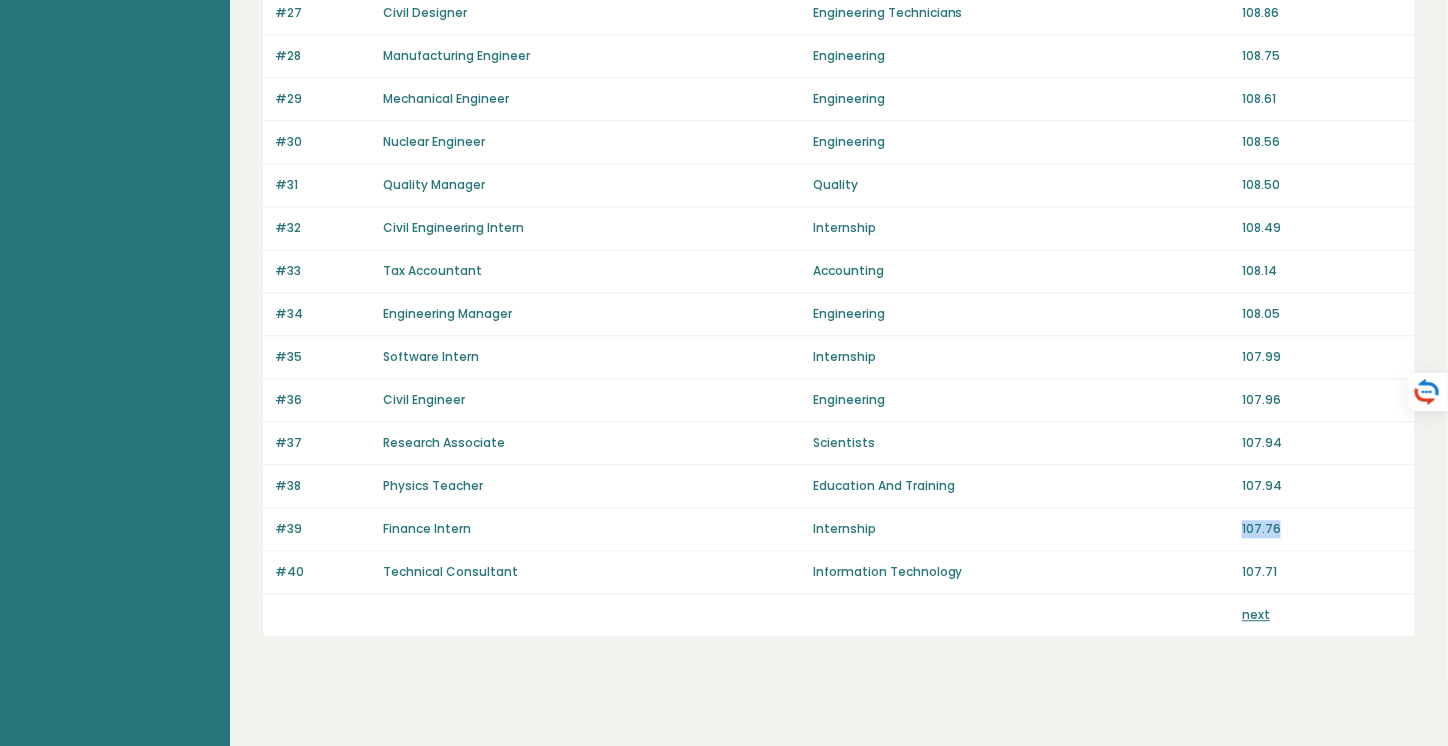 click on "#39
Finance Intern
Internship
107.76" at bounding box center [839, 529] 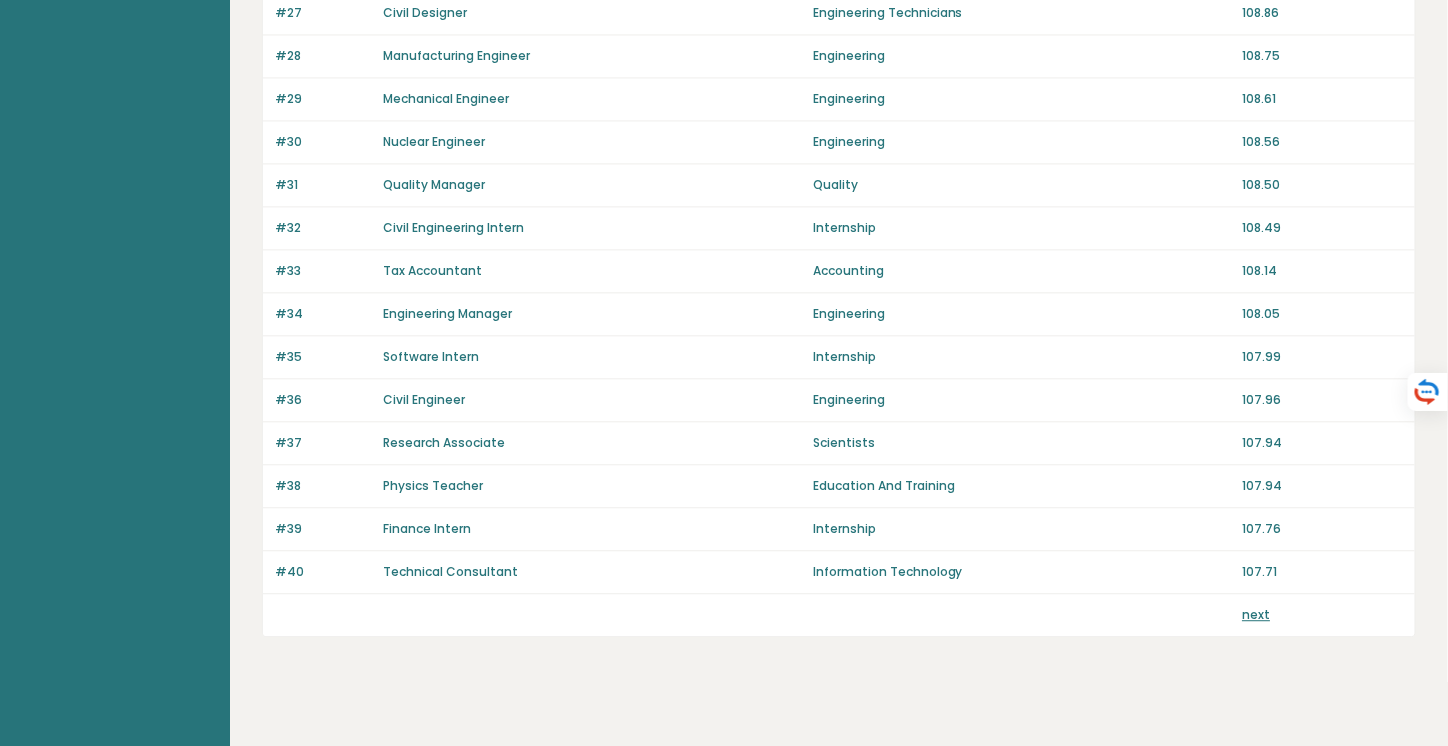 click on "107.76" at bounding box center (1322, 529) 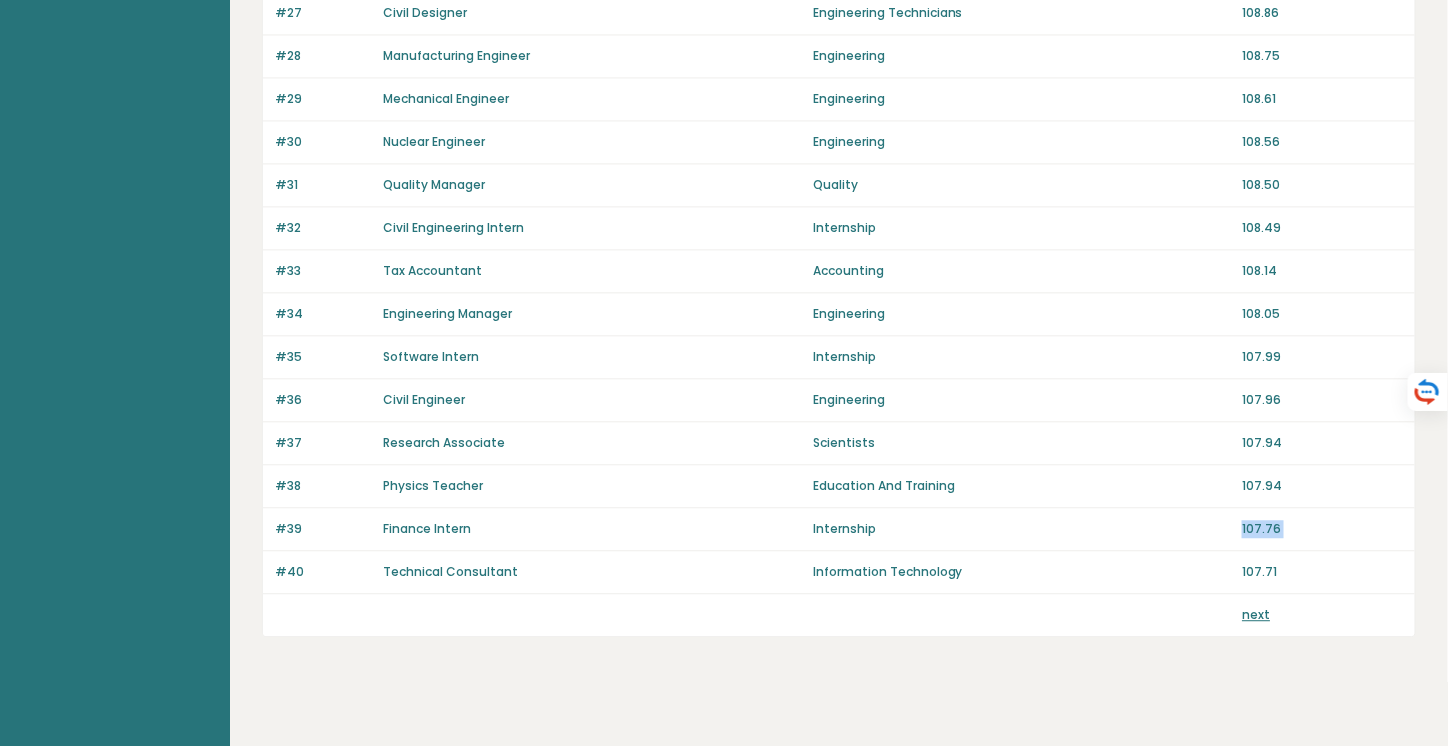 drag, startPoint x: 1298, startPoint y: 514, endPoint x: 1299, endPoint y: 528, distance: 14.035668 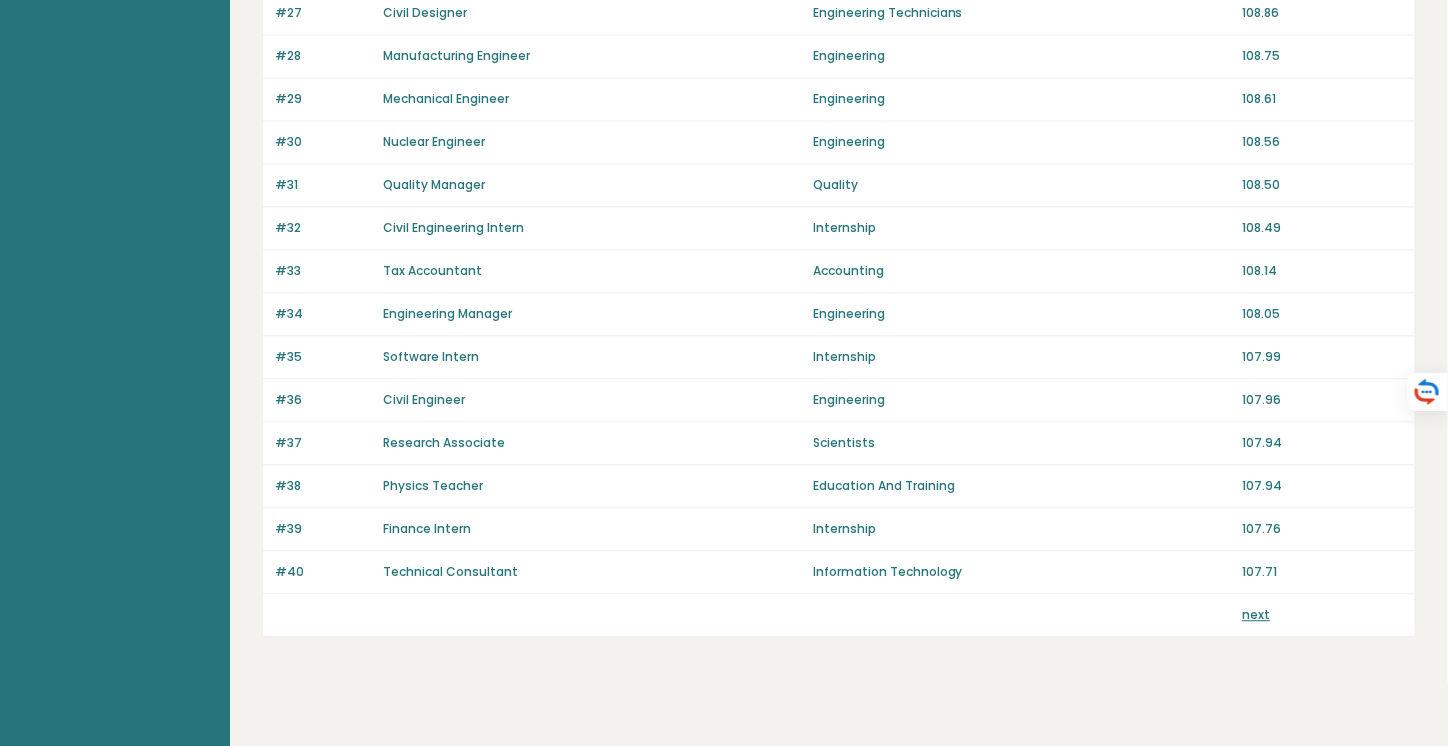 click on "next" at bounding box center [839, 615] 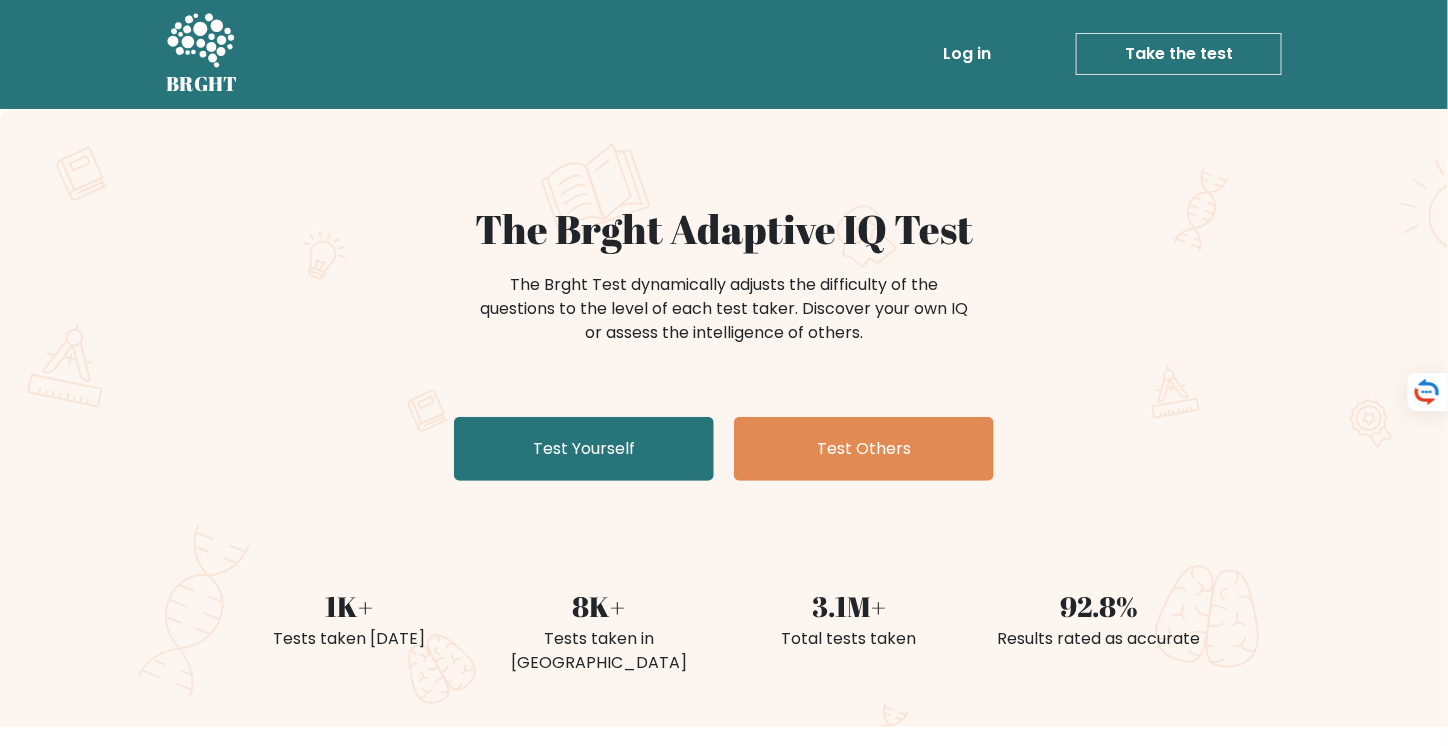 scroll, scrollTop: 0, scrollLeft: 0, axis: both 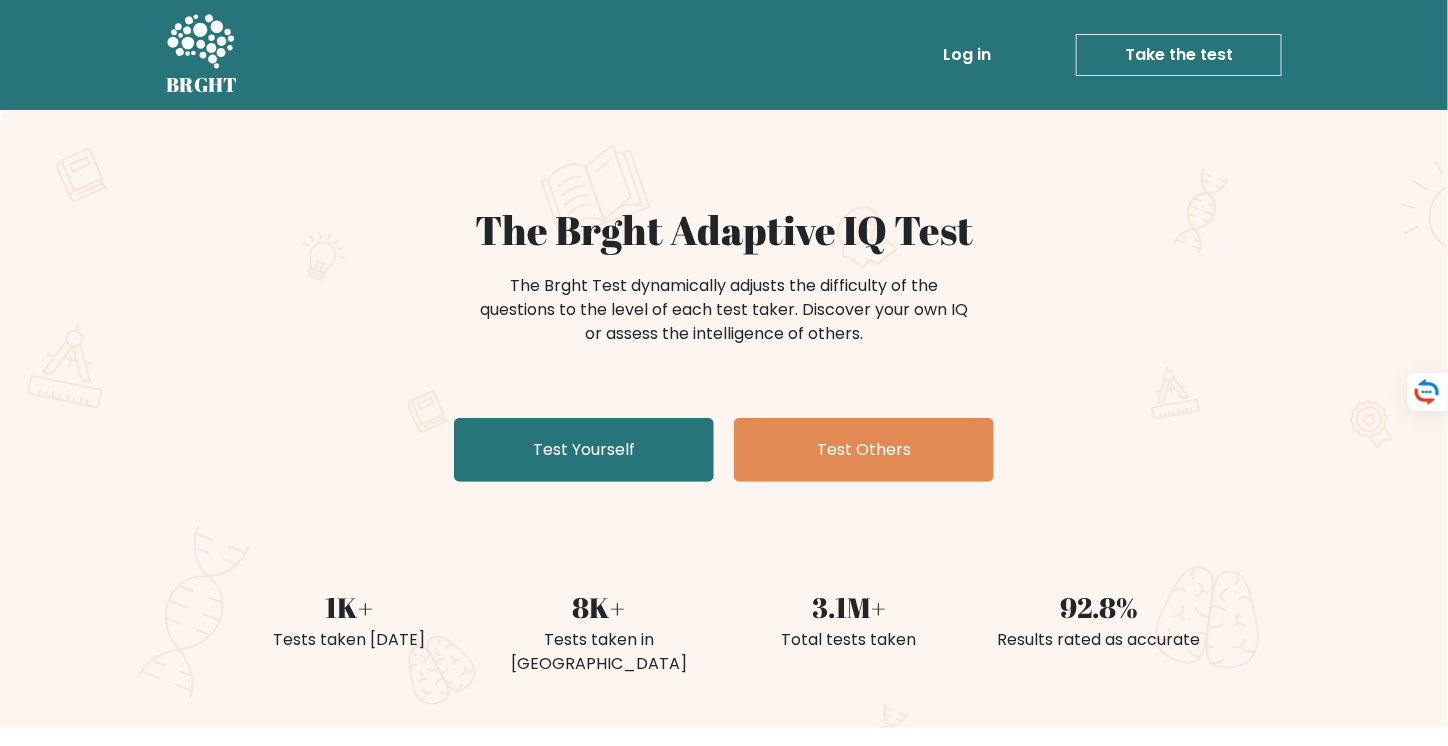 drag, startPoint x: 682, startPoint y: 239, endPoint x: 869, endPoint y: 344, distance: 214.46211 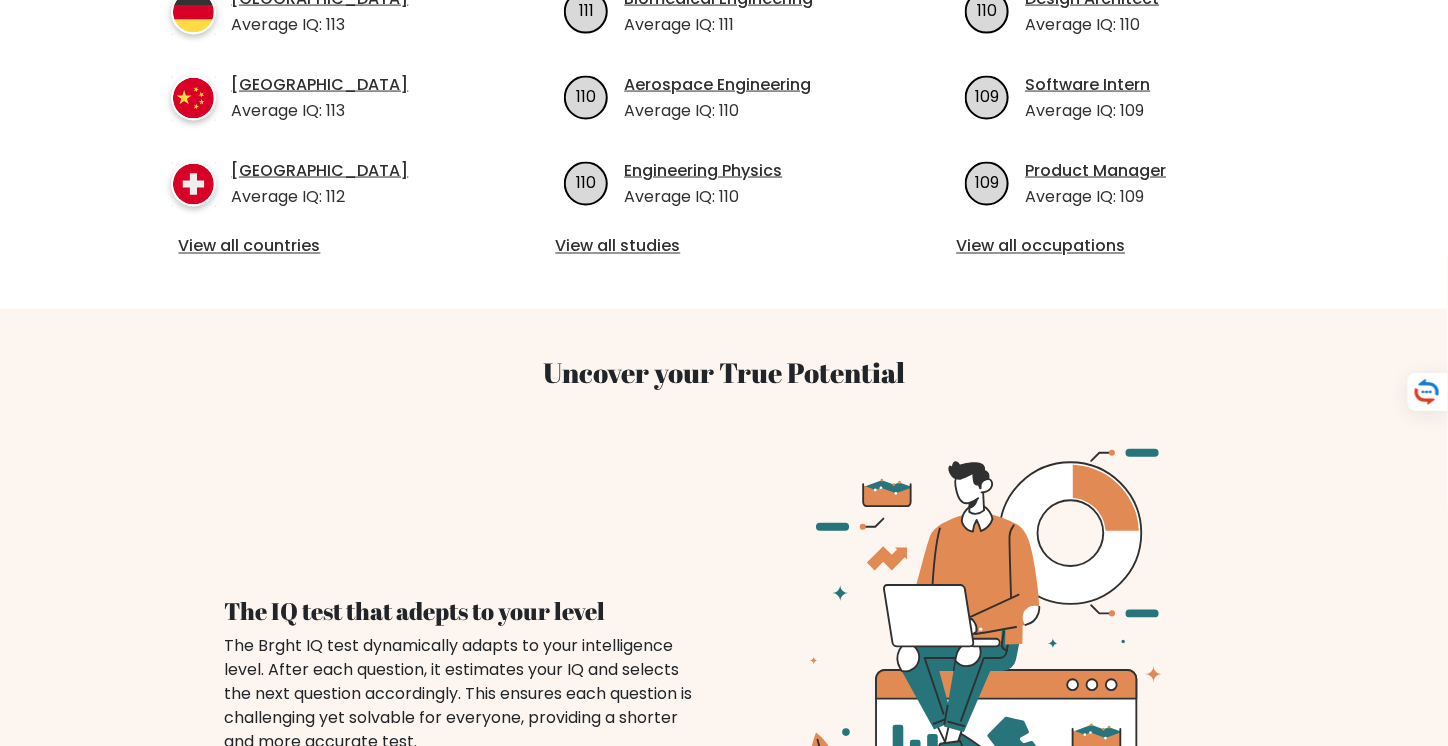scroll, scrollTop: 1400, scrollLeft: 0, axis: vertical 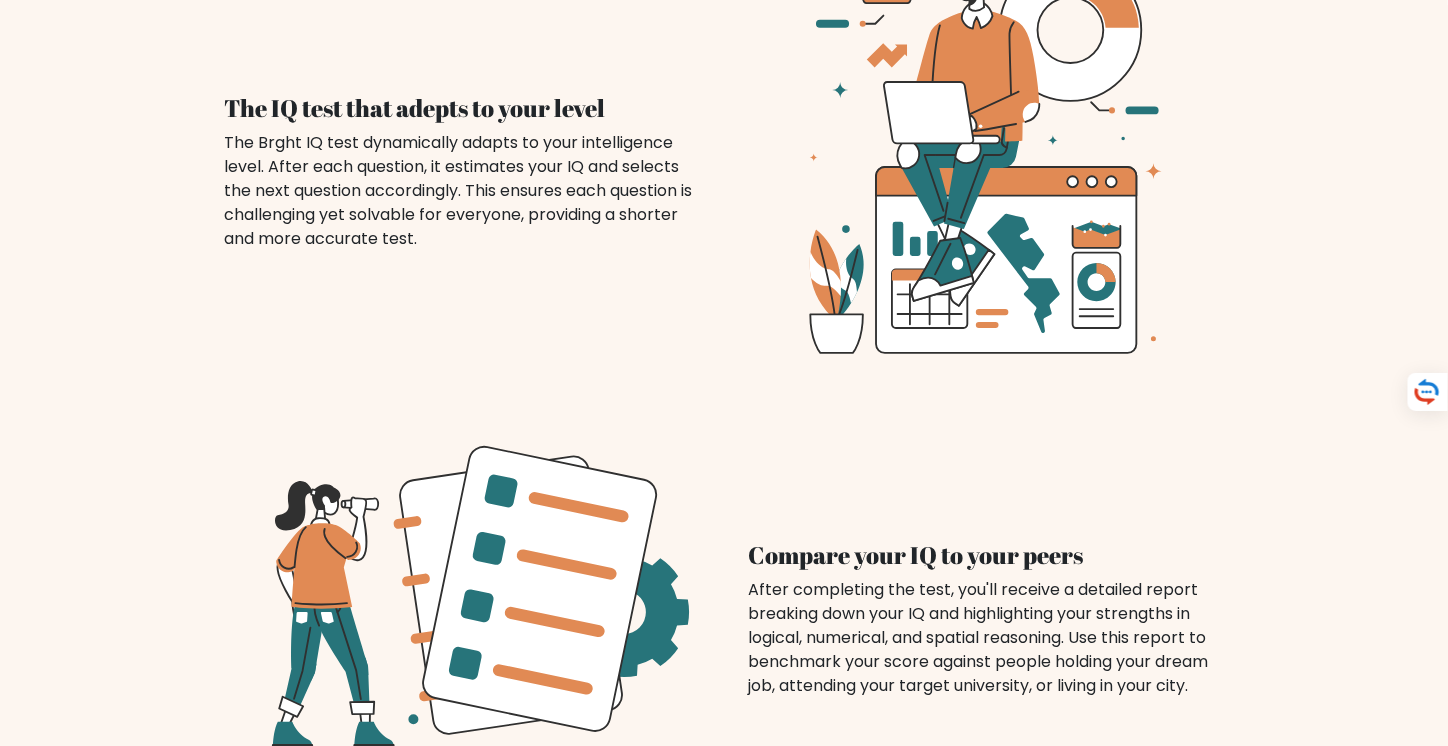 drag, startPoint x: 542, startPoint y: 267, endPoint x: 457, endPoint y: 329, distance: 105.20931 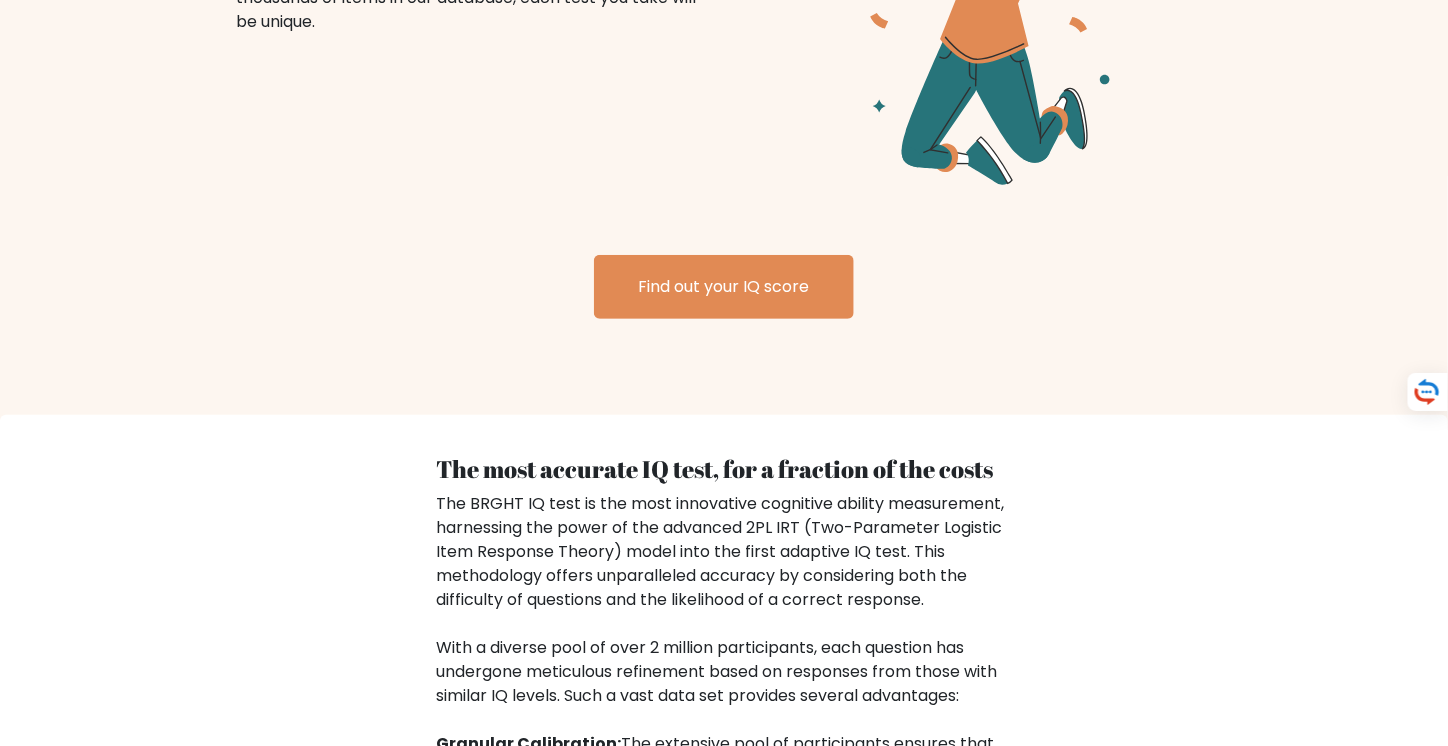 scroll, scrollTop: 2825, scrollLeft: 0, axis: vertical 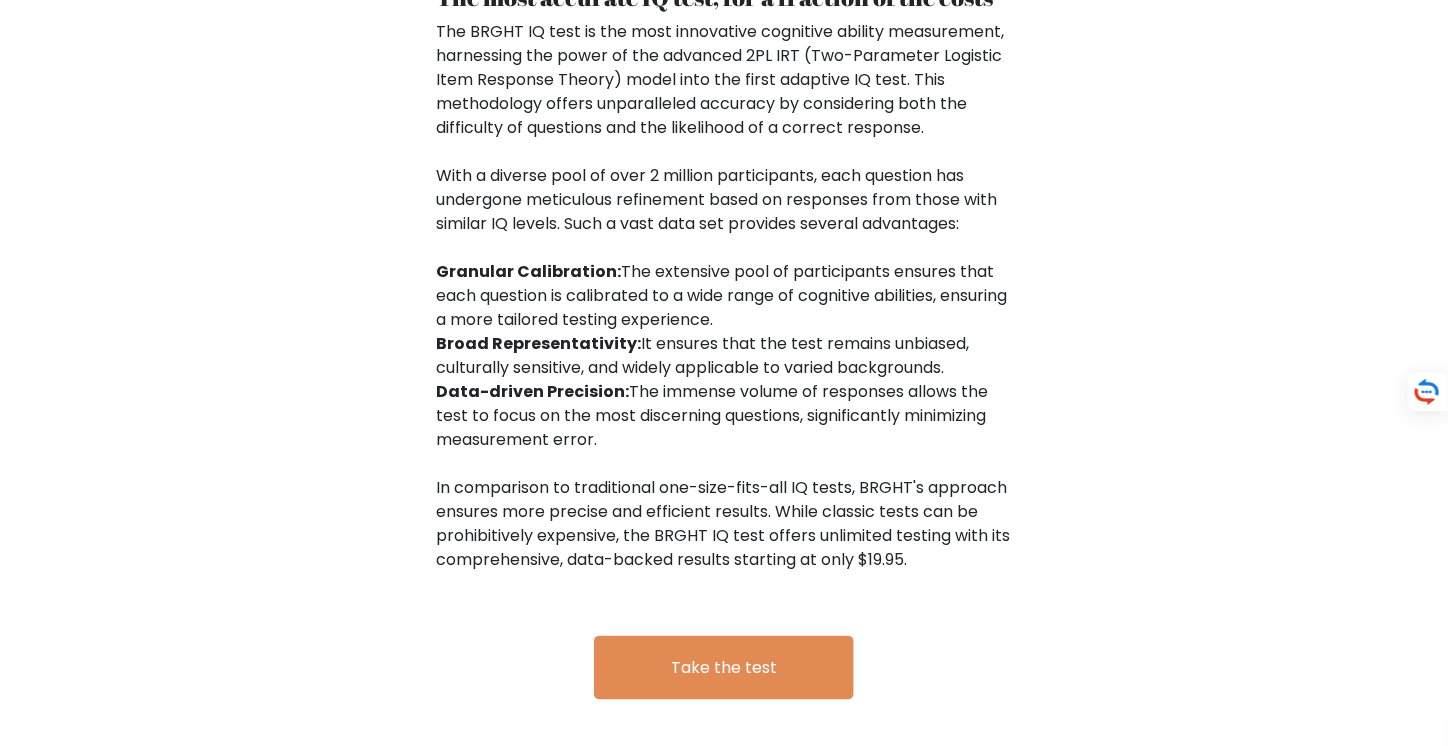 drag, startPoint x: 553, startPoint y: 403, endPoint x: 521, endPoint y: 497, distance: 99.29753 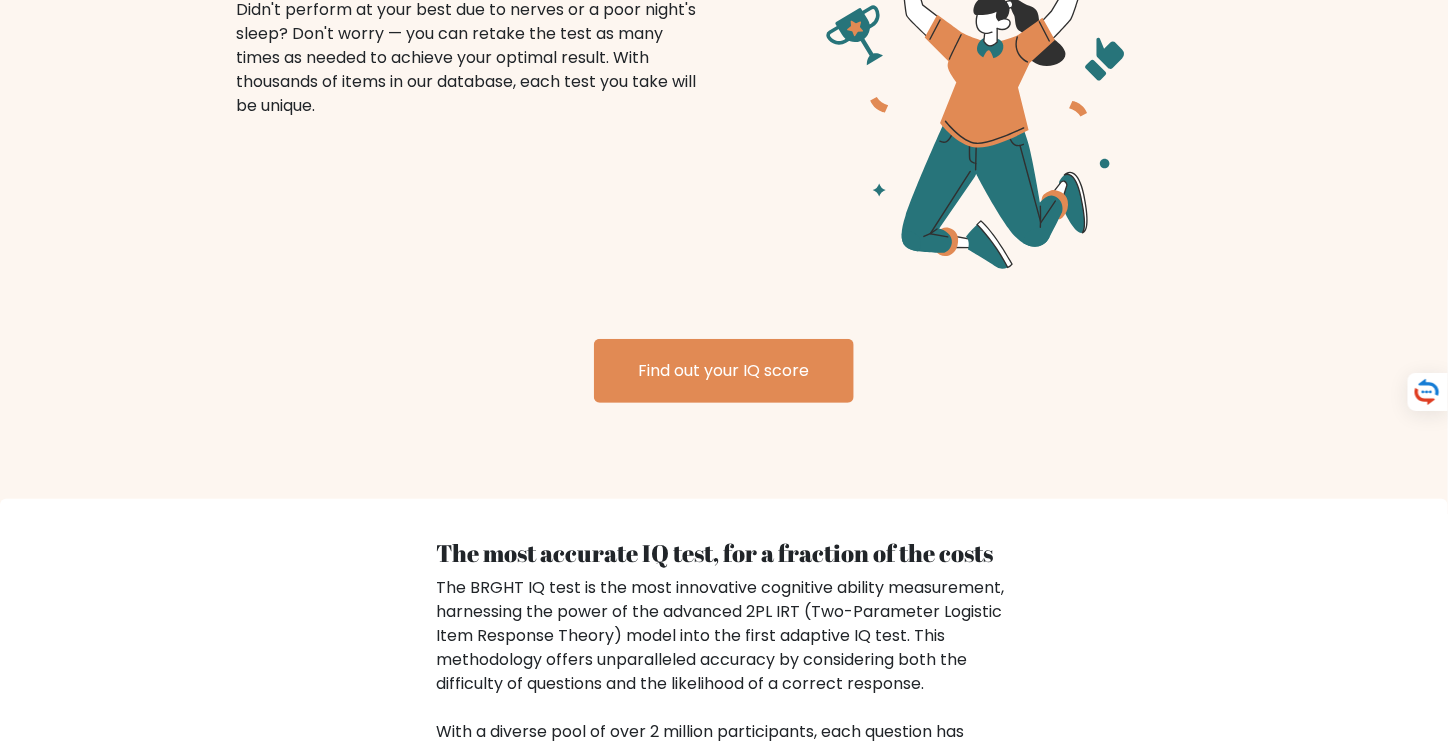drag, startPoint x: 594, startPoint y: 412, endPoint x: 643, endPoint y: 123, distance: 293.12454 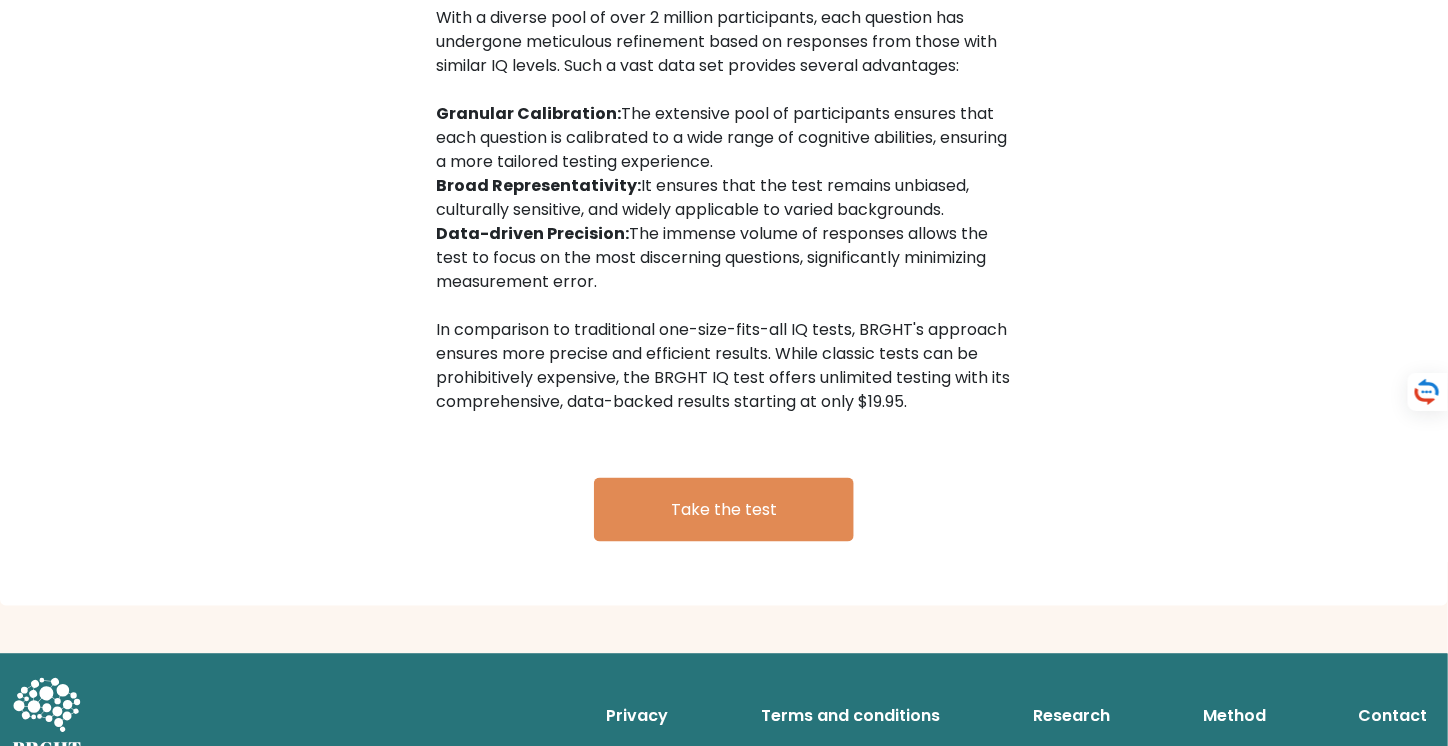 scroll, scrollTop: 3253, scrollLeft: 0, axis: vertical 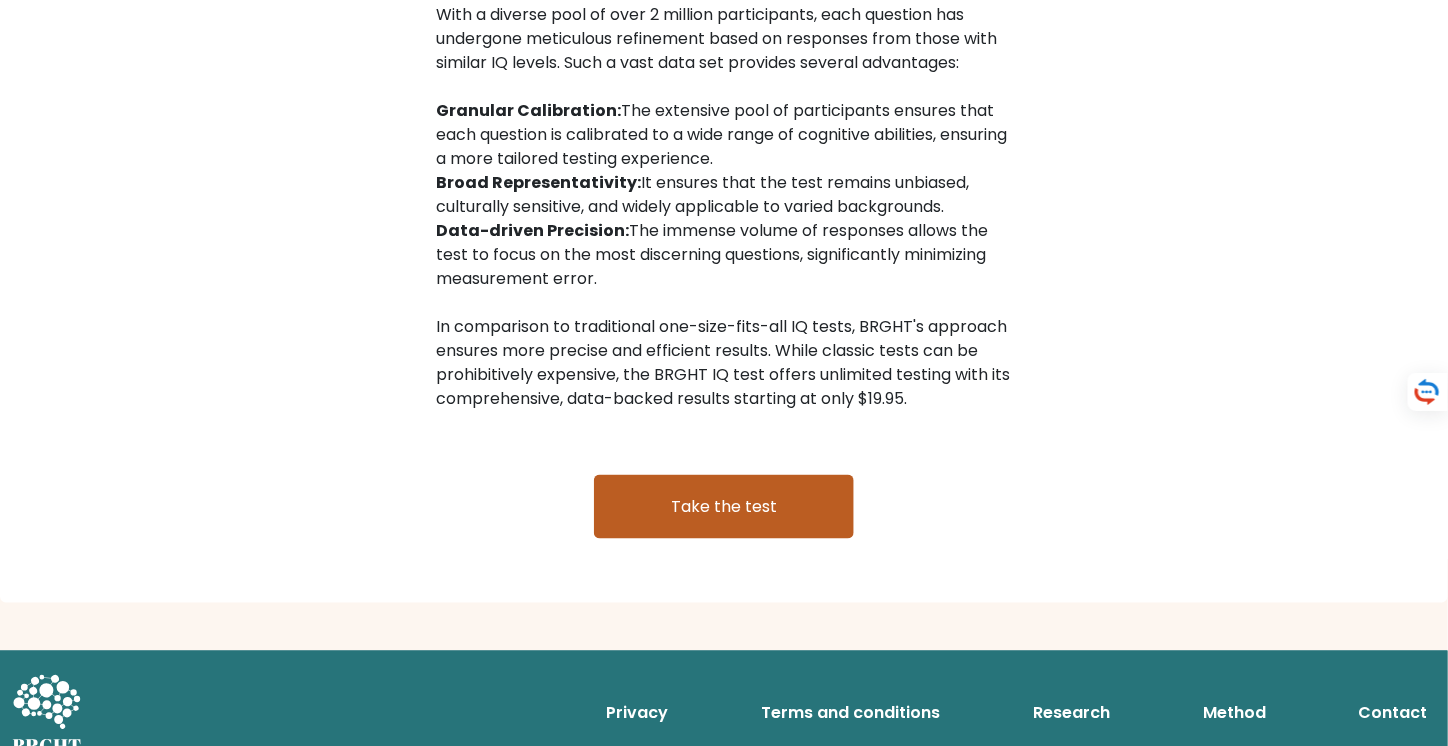 click on "Take the test" at bounding box center [724, 507] 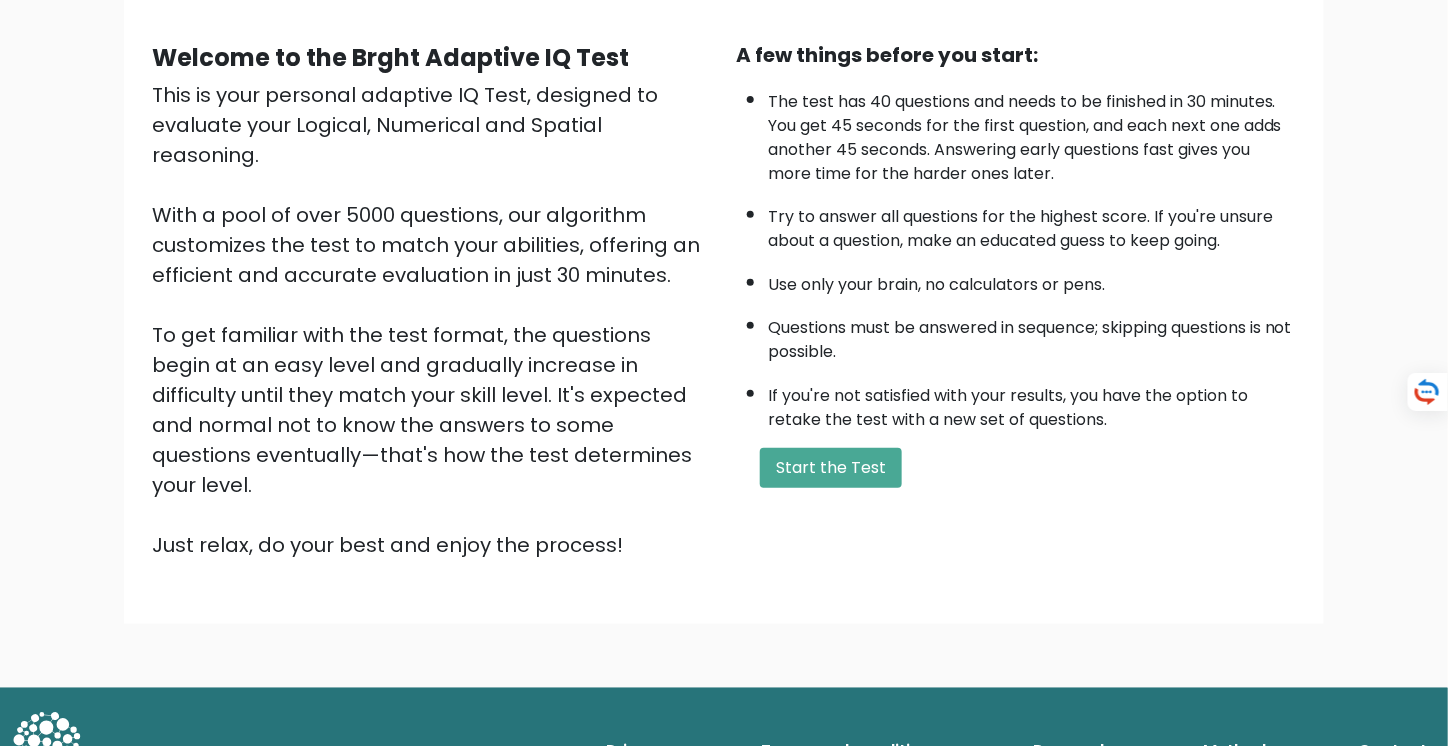 scroll, scrollTop: 169, scrollLeft: 0, axis: vertical 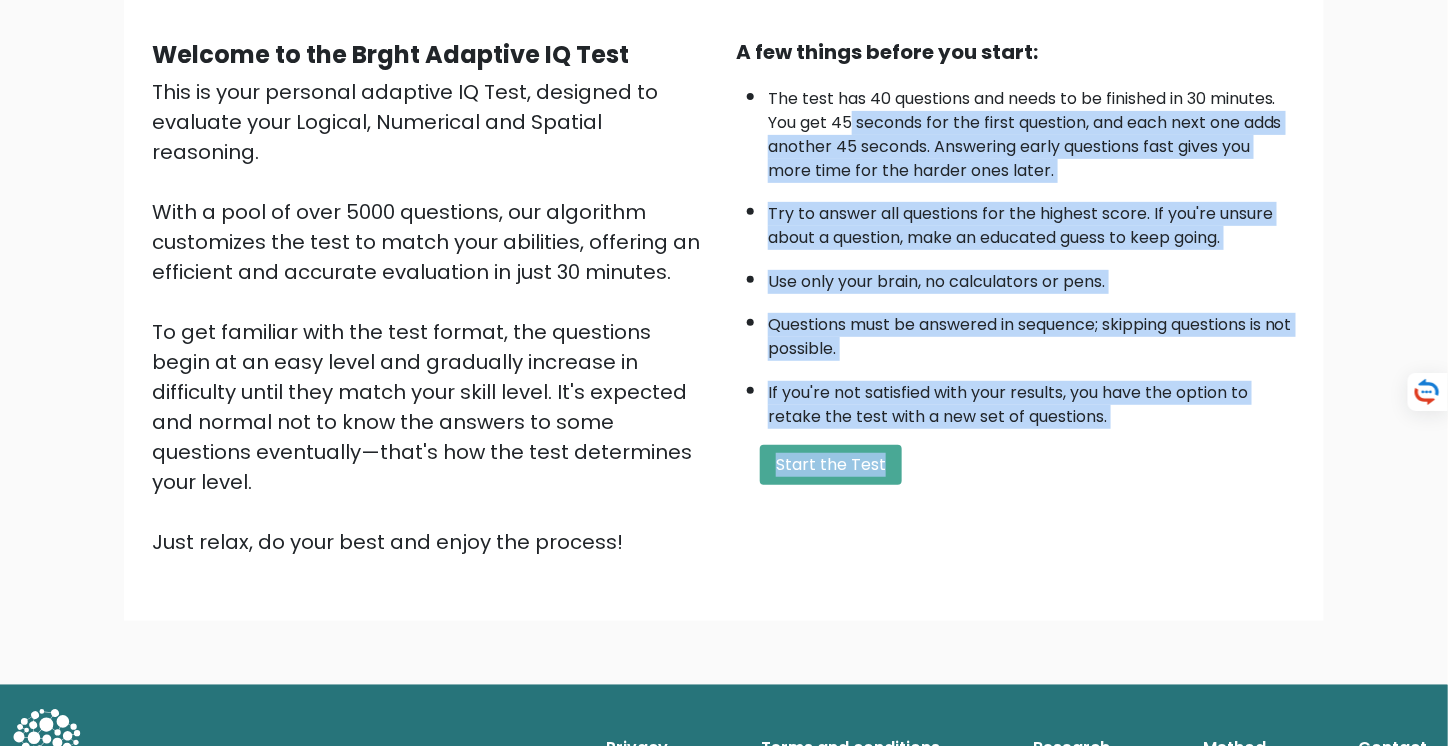 drag, startPoint x: 853, startPoint y: 116, endPoint x: 940, endPoint y: 440, distance: 335.47726 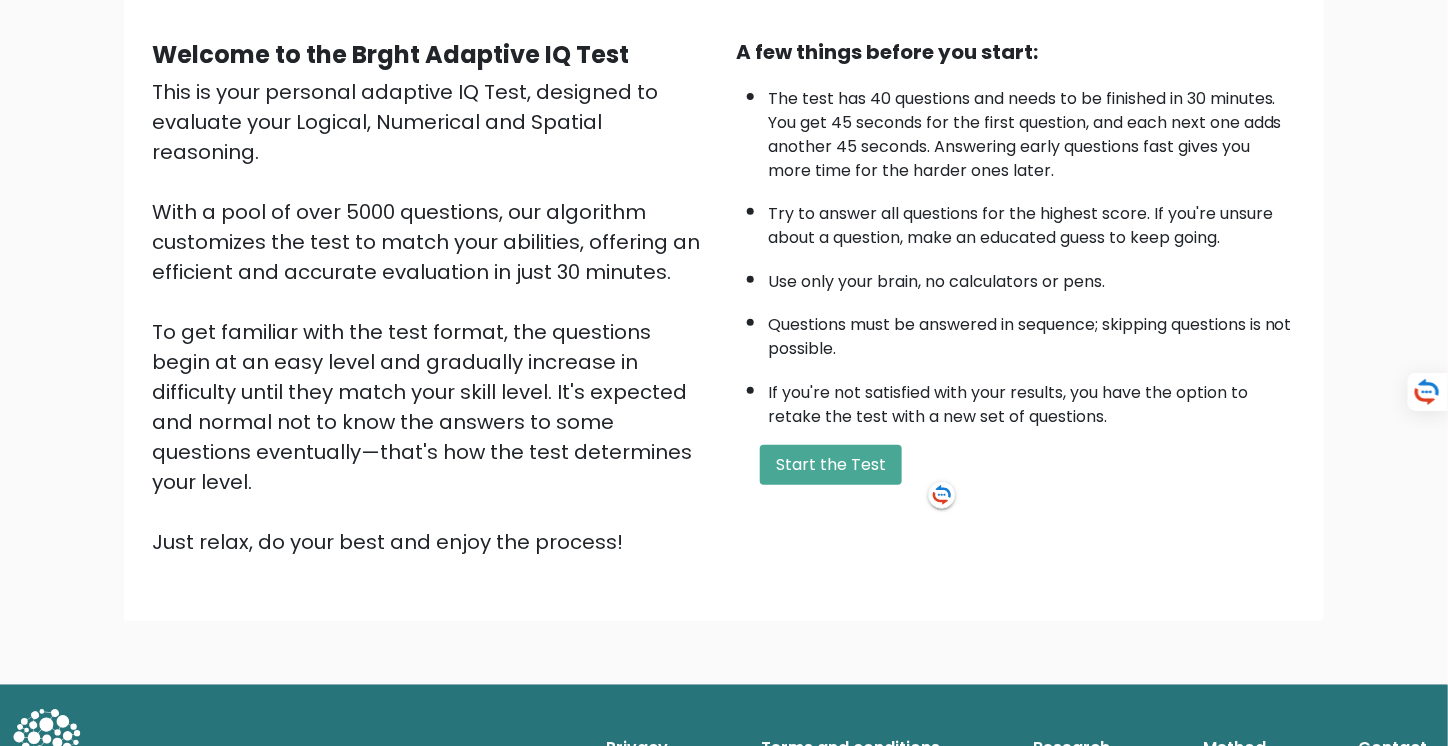 click on "A few things before you start:
The test has 40 questions and needs to be finished in 30 minutes. You get 45 seconds for the first question, and each next one adds another 45 seconds. Answering early questions fast gives you more time for the harder ones later.
Try to answer all questions for the highest score. If you're unsure about a question, make an educated guess to keep going.
Use only your brain, no calculators or pens.
Questions must be answered in sequence; skipping questions is not possible.
If you're not satisfied with your results, you have the option to retake the test with a new set of questions.
Start the Test" at bounding box center [1016, 297] 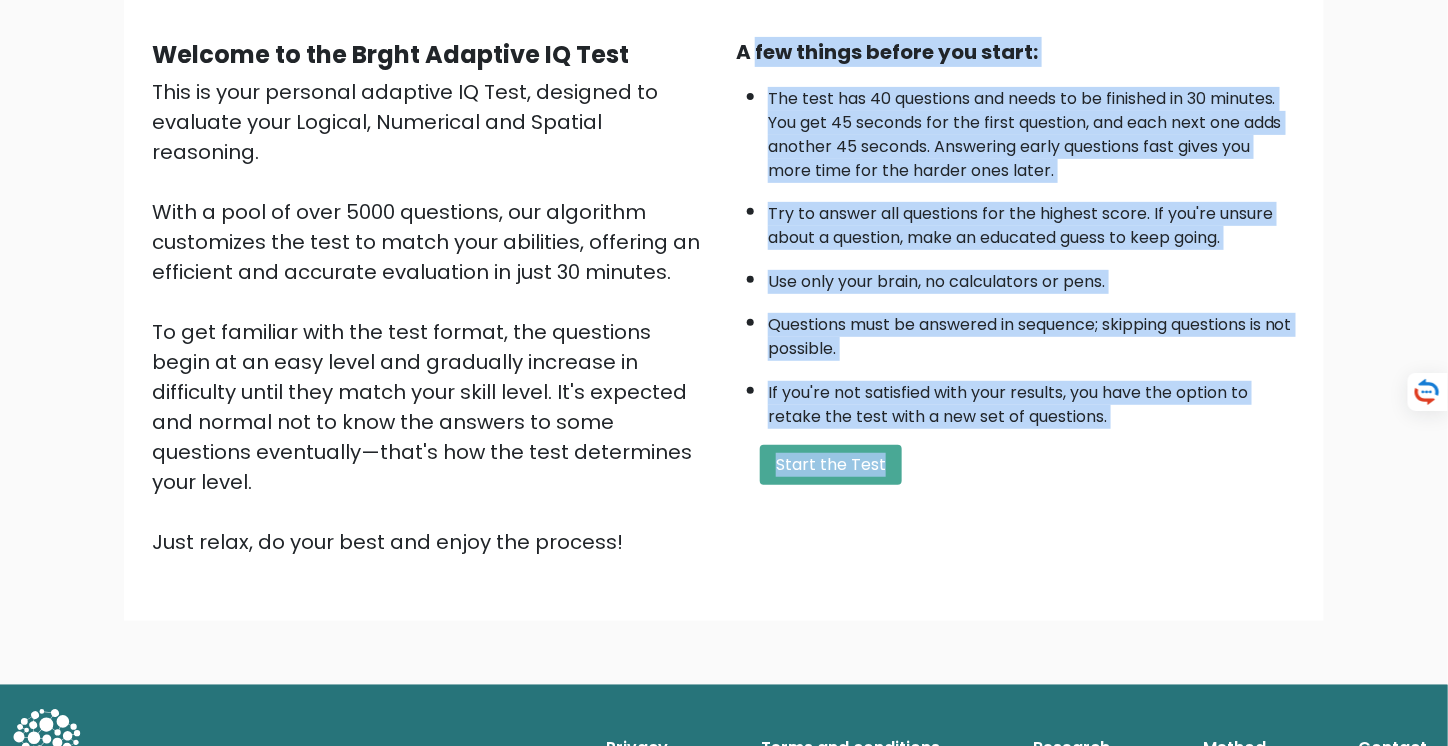 drag, startPoint x: 940, startPoint y: 440, endPoint x: 754, endPoint y: 63, distance: 420.38672 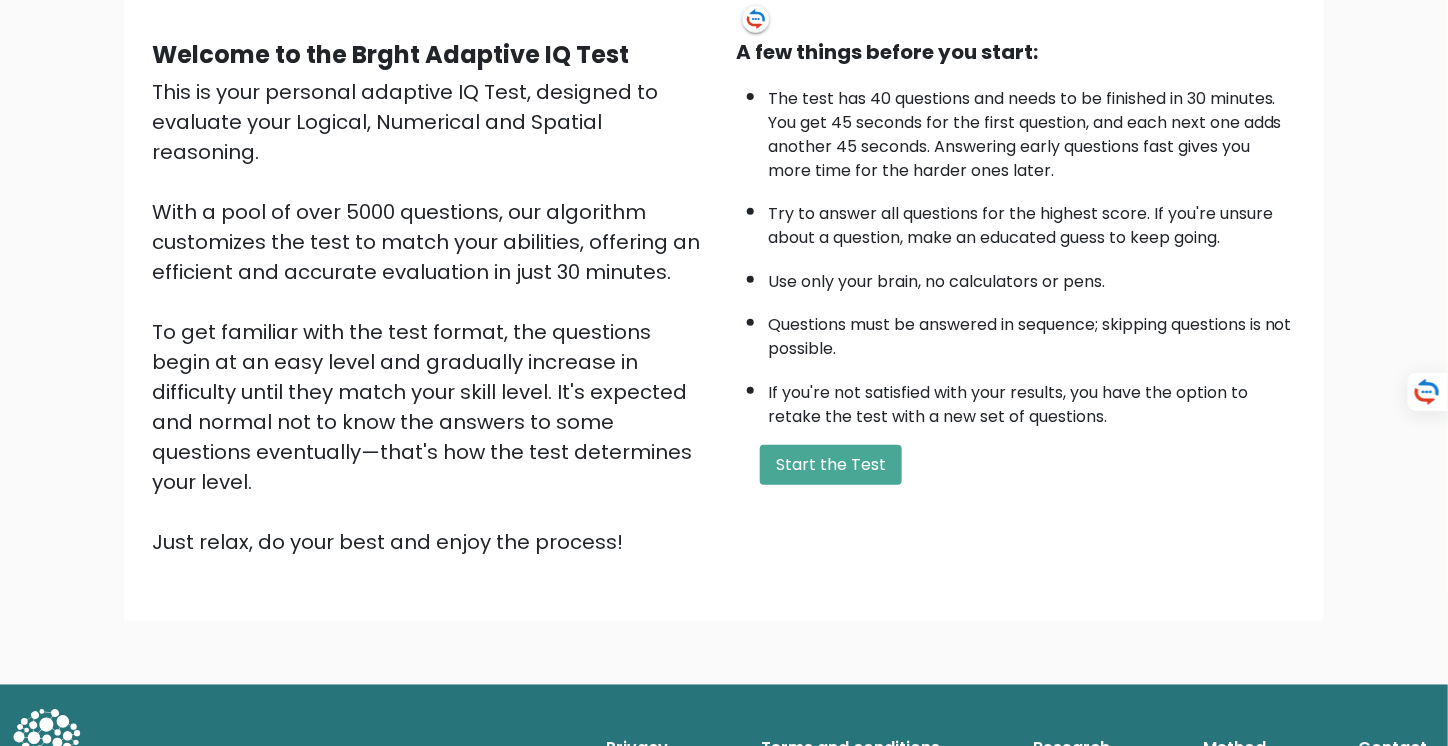 click on "If you're not satisfied with your results, you have the option to retake the test with a new set of questions." at bounding box center [1032, 400] 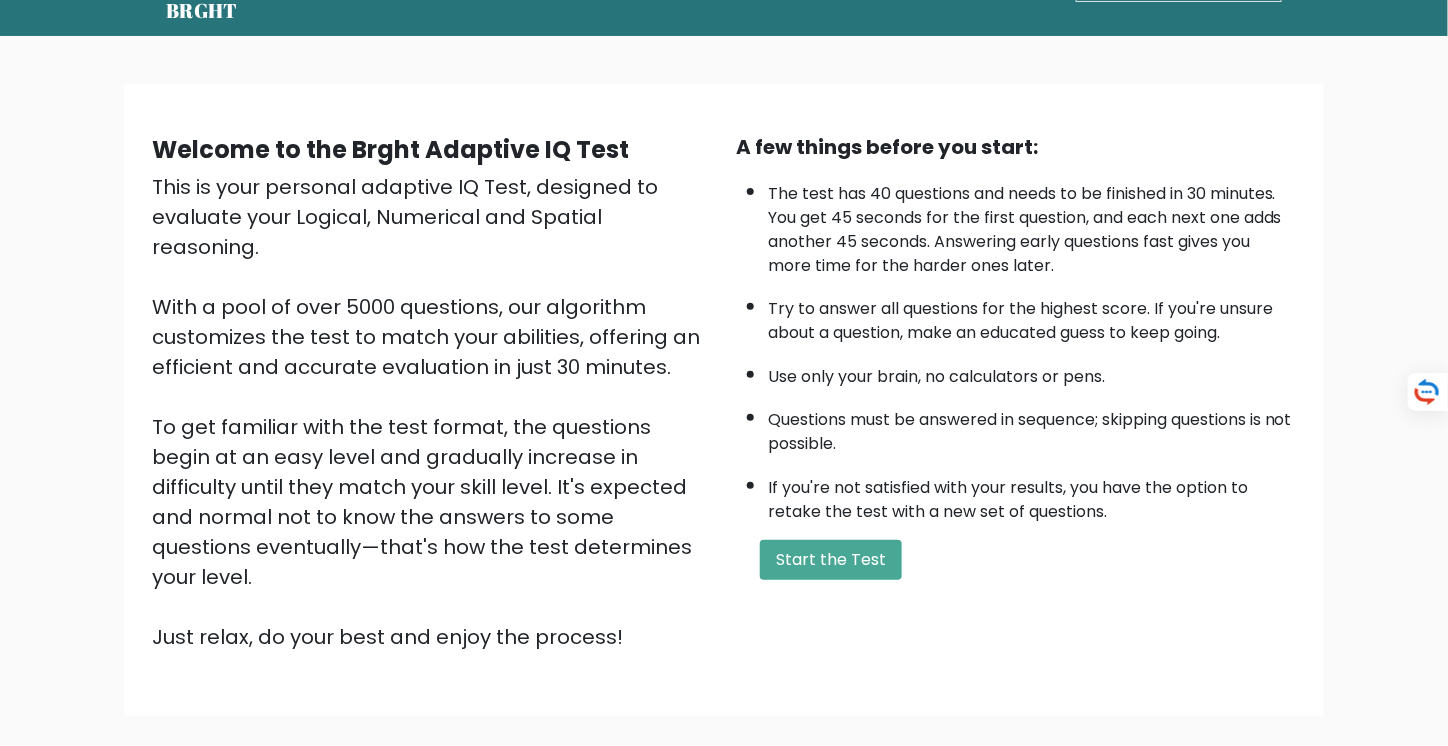 scroll, scrollTop: 169, scrollLeft: 0, axis: vertical 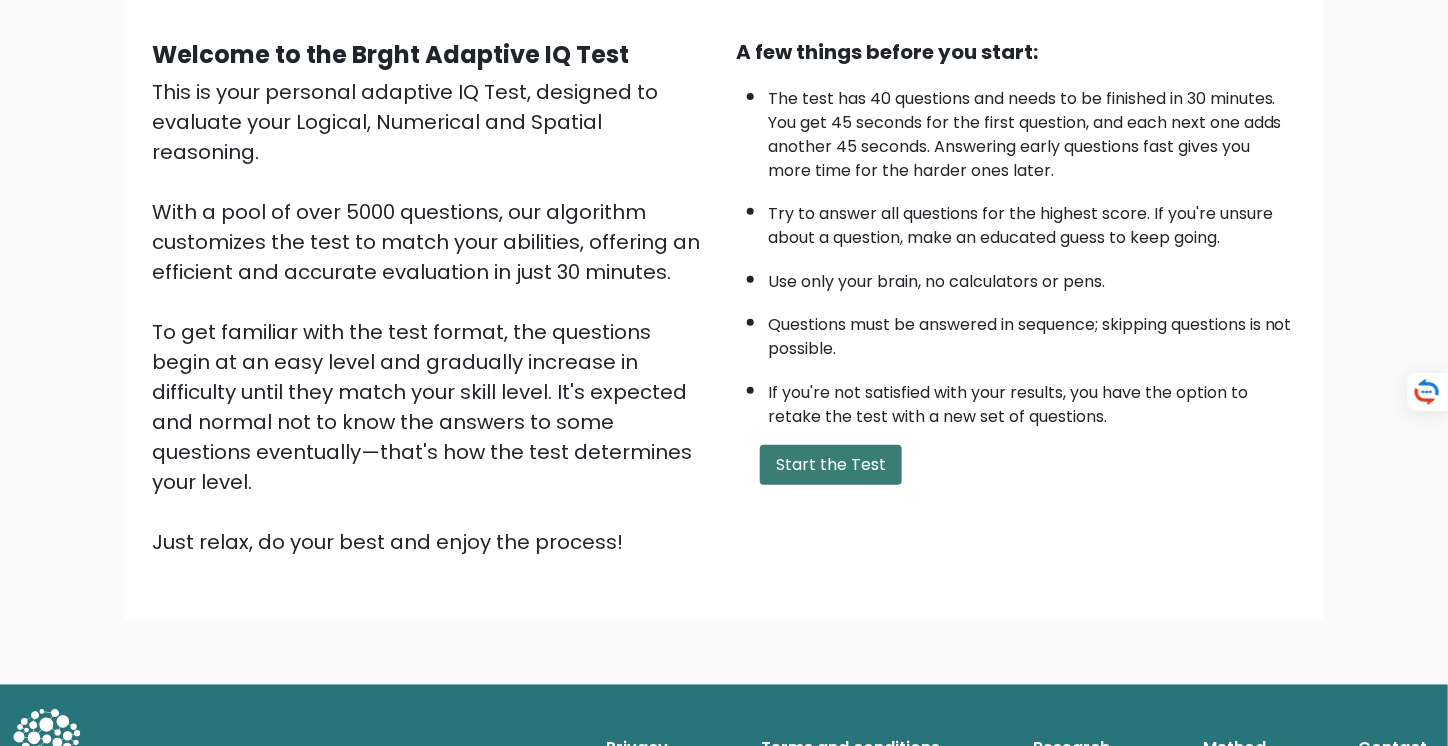 click on "Start the Test" at bounding box center [831, 465] 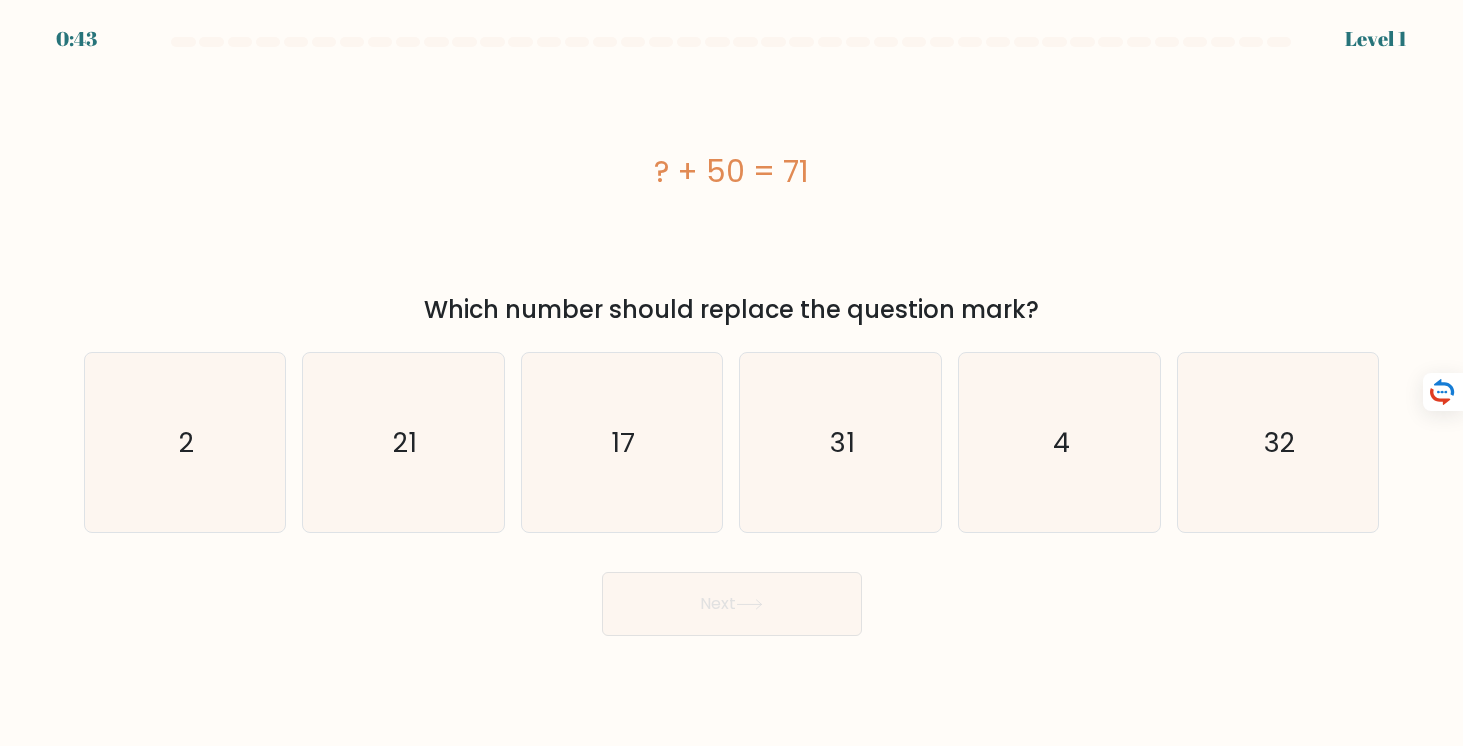 scroll, scrollTop: 0, scrollLeft: 0, axis: both 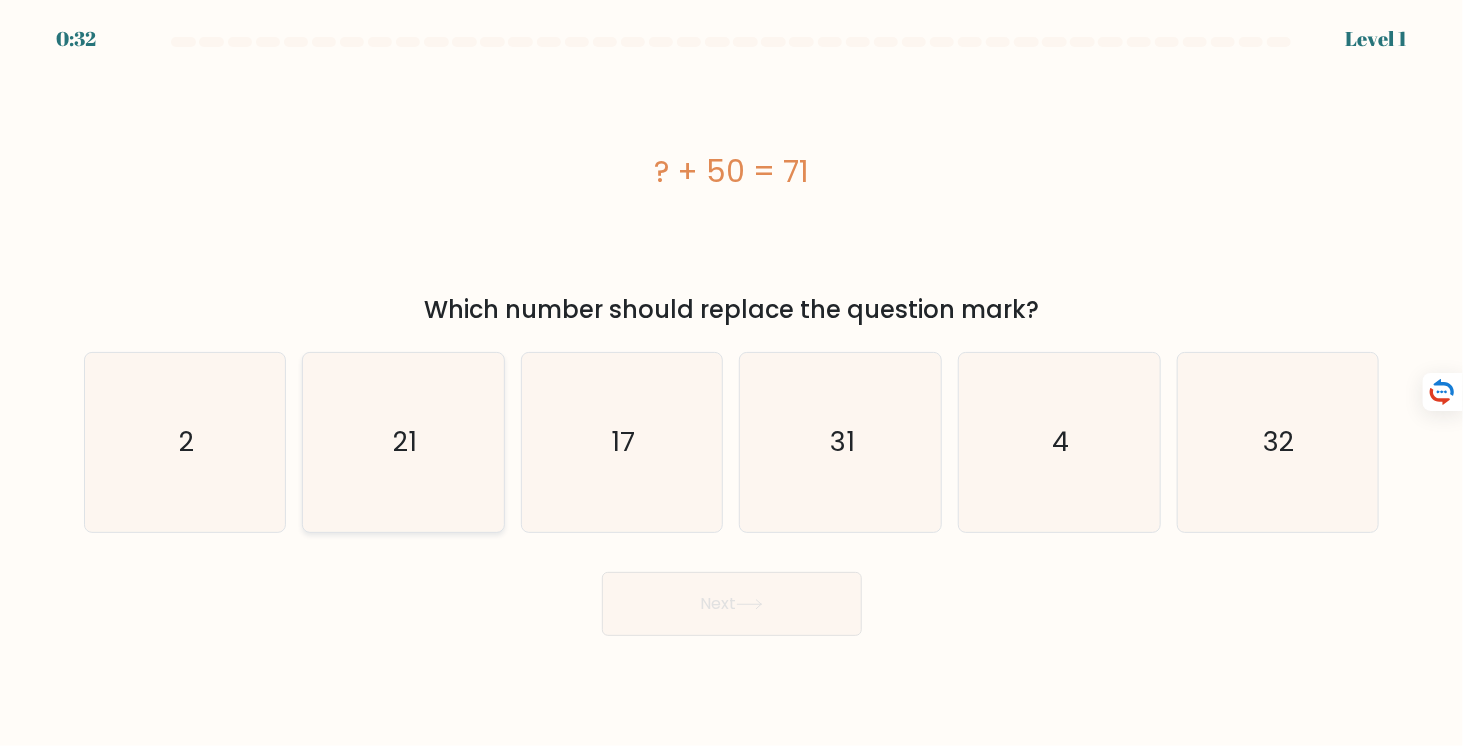 click on "21" 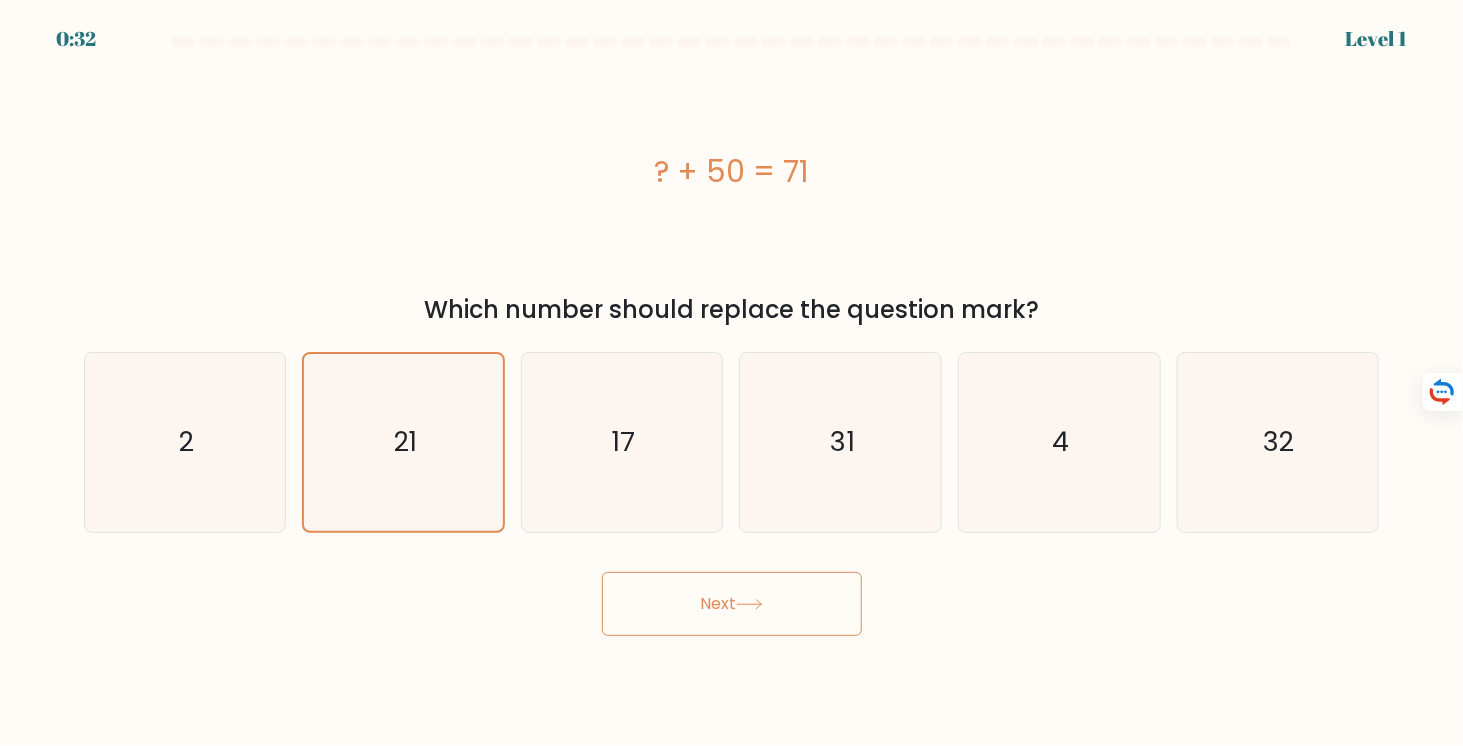 click on "Next" at bounding box center [732, 604] 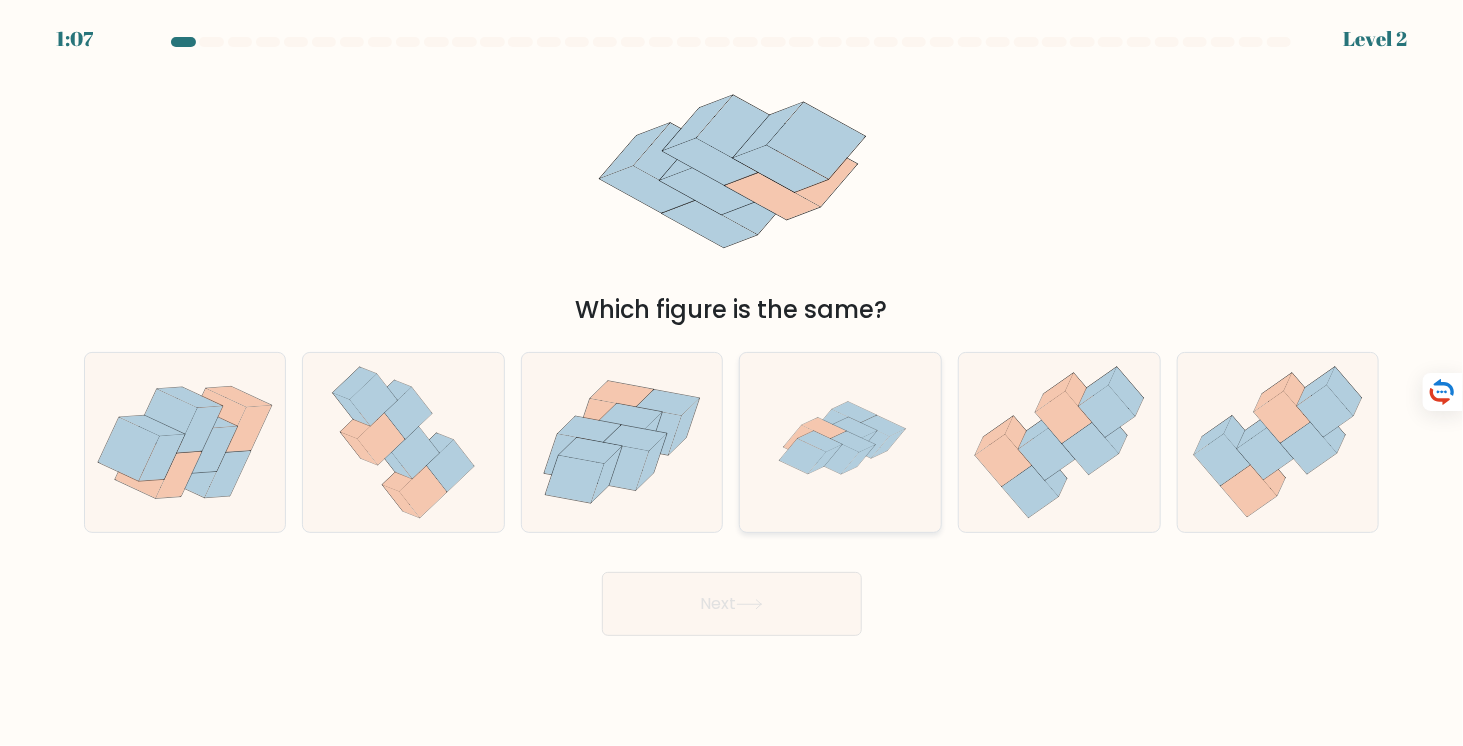 click 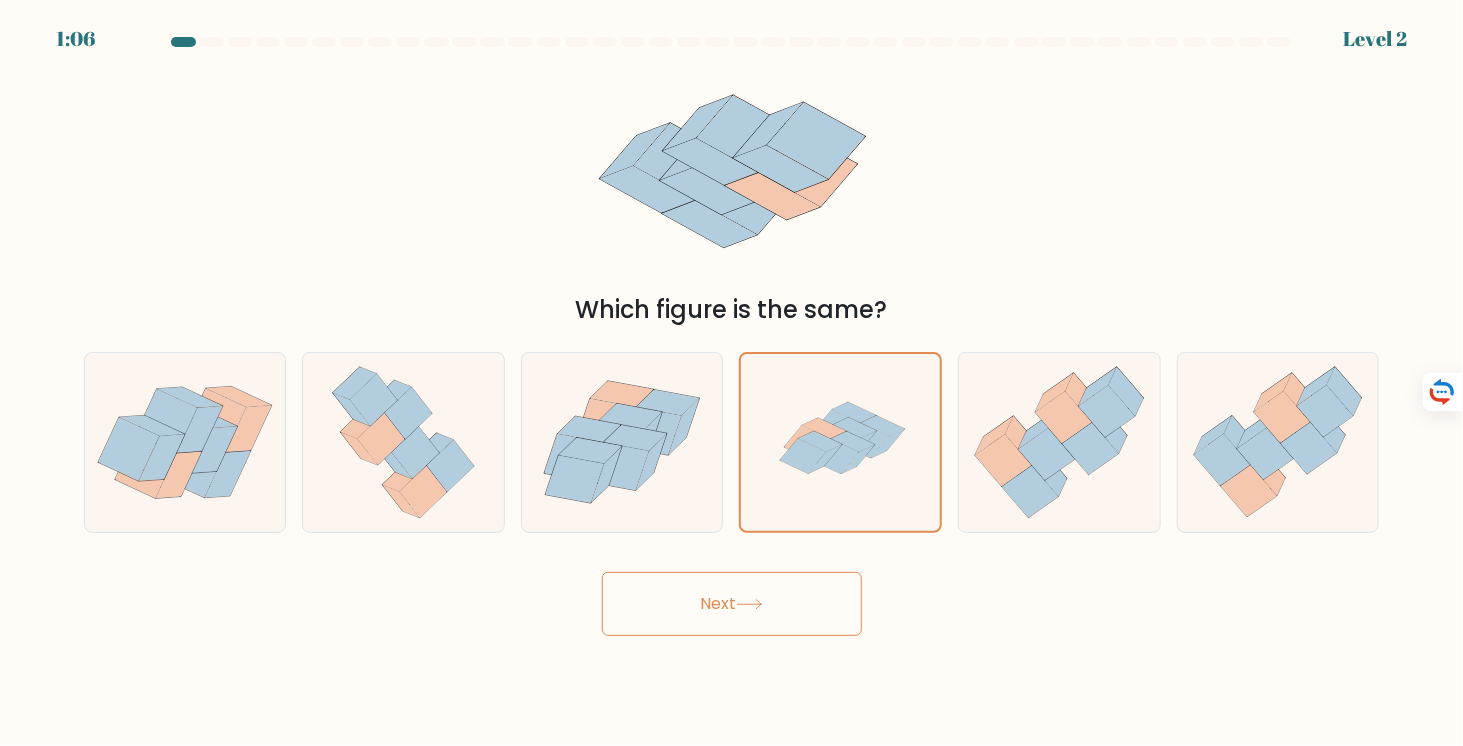 click on "Next" at bounding box center (732, 604) 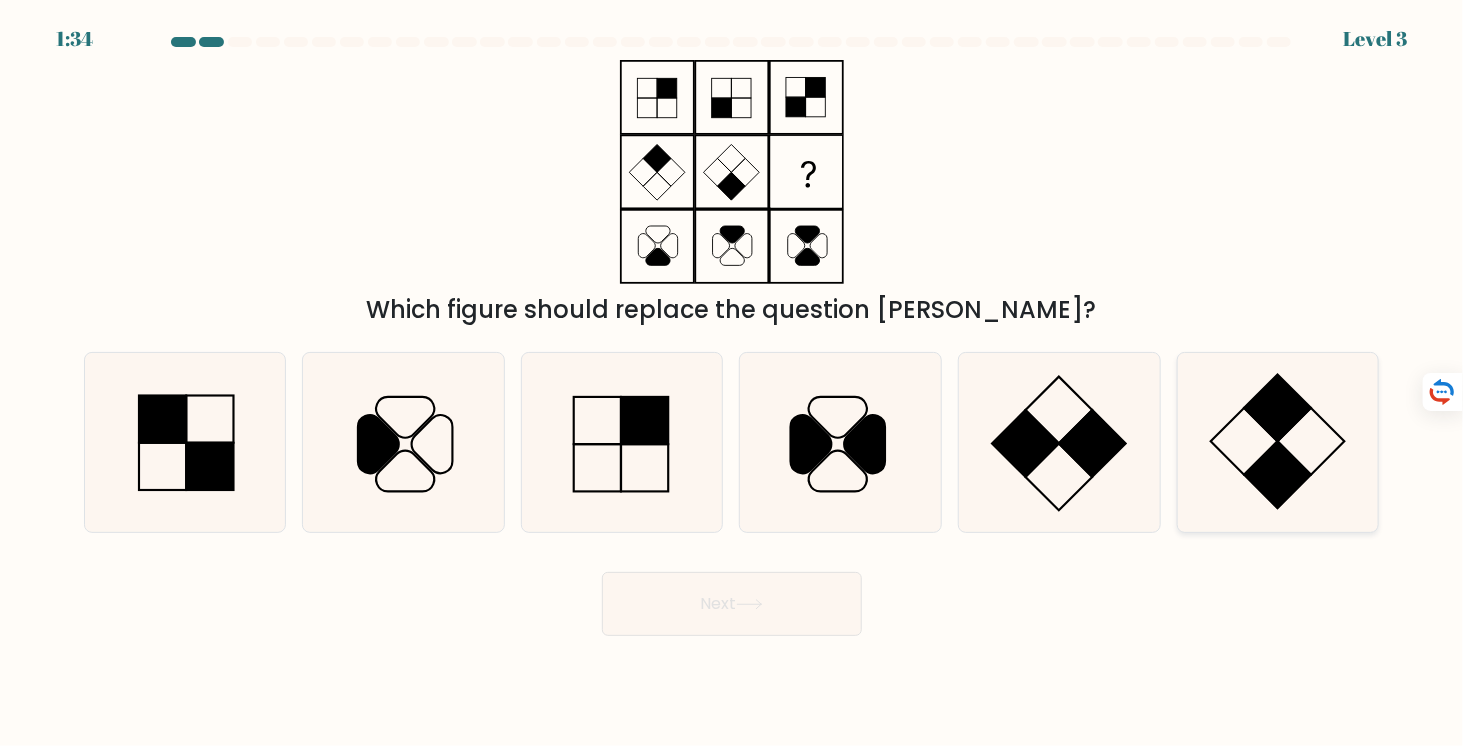 click 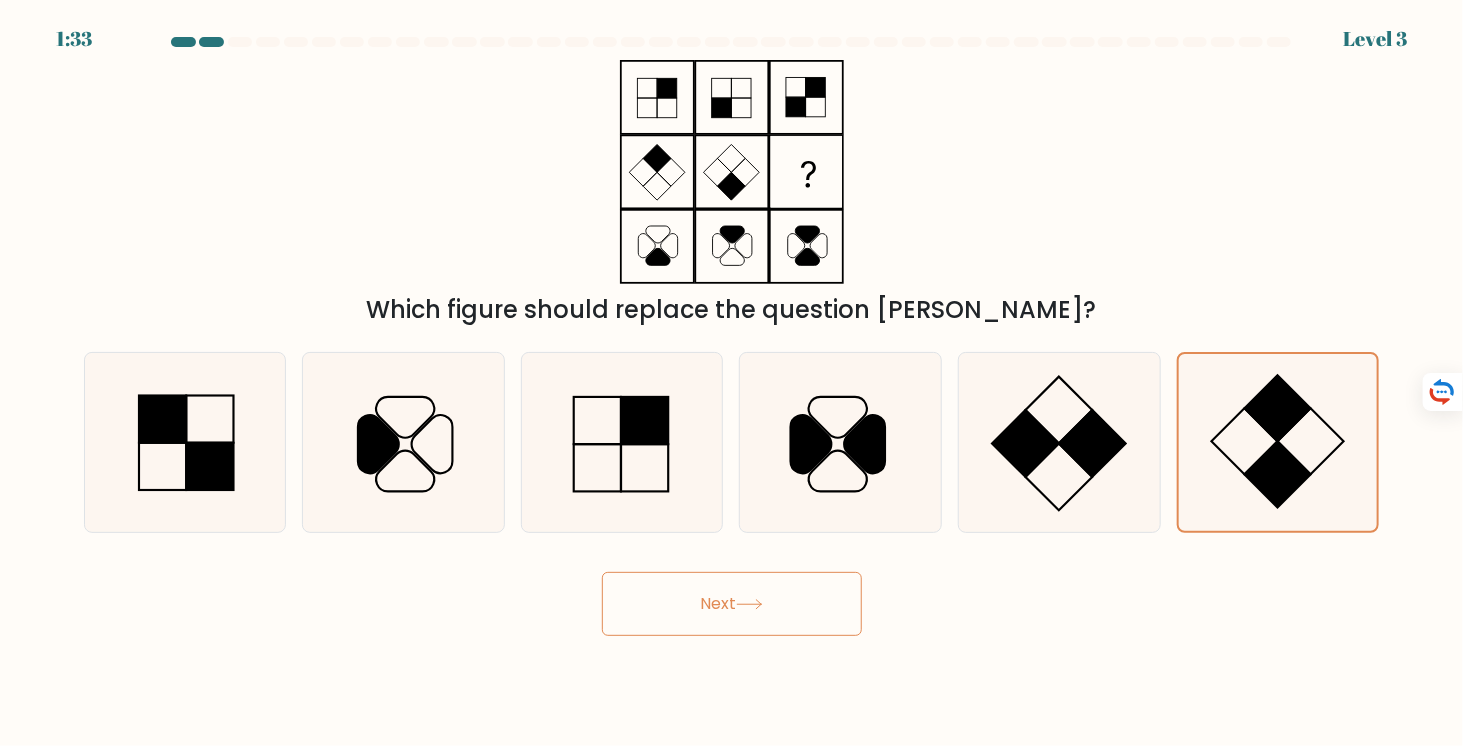 click on "Next" at bounding box center (732, 604) 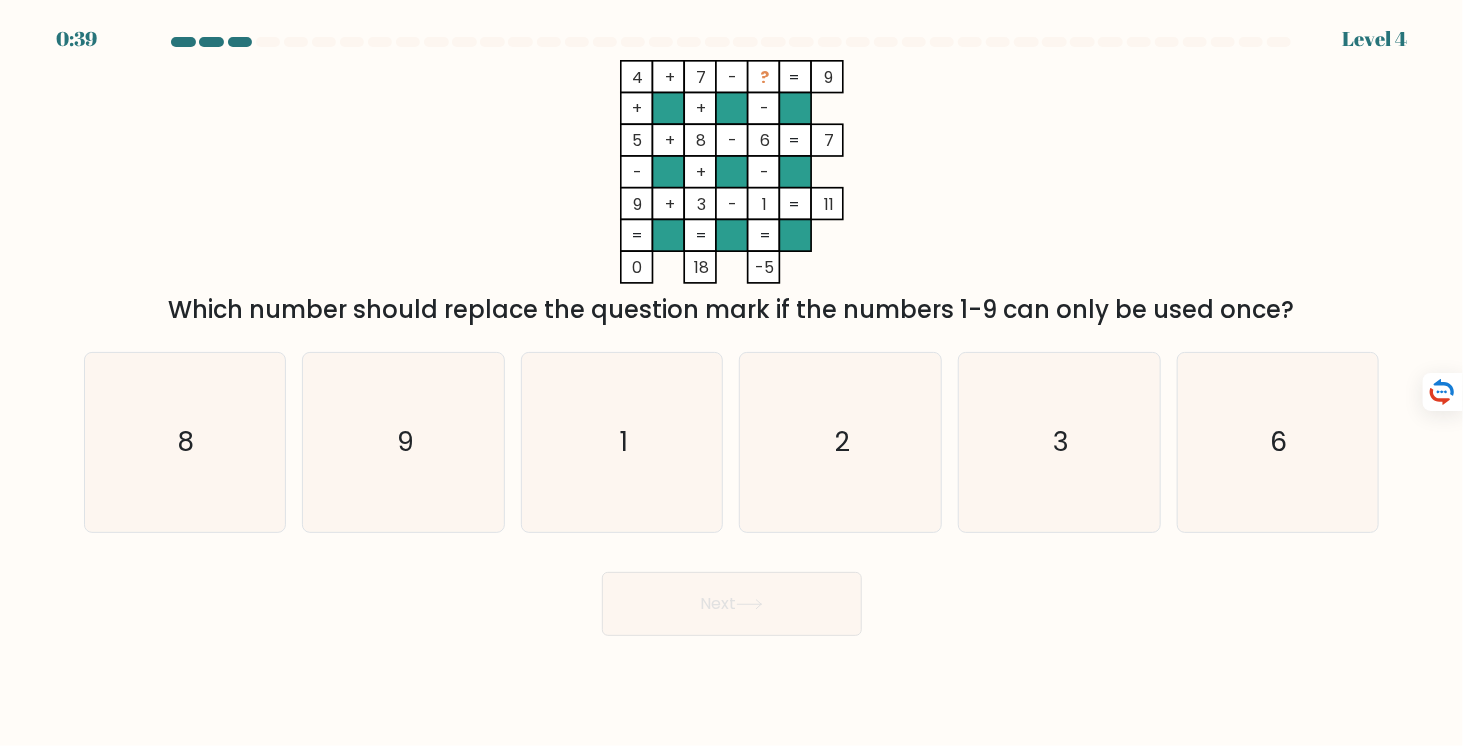 drag, startPoint x: 753, startPoint y: 100, endPoint x: 860, endPoint y: 138, distance: 113.54735 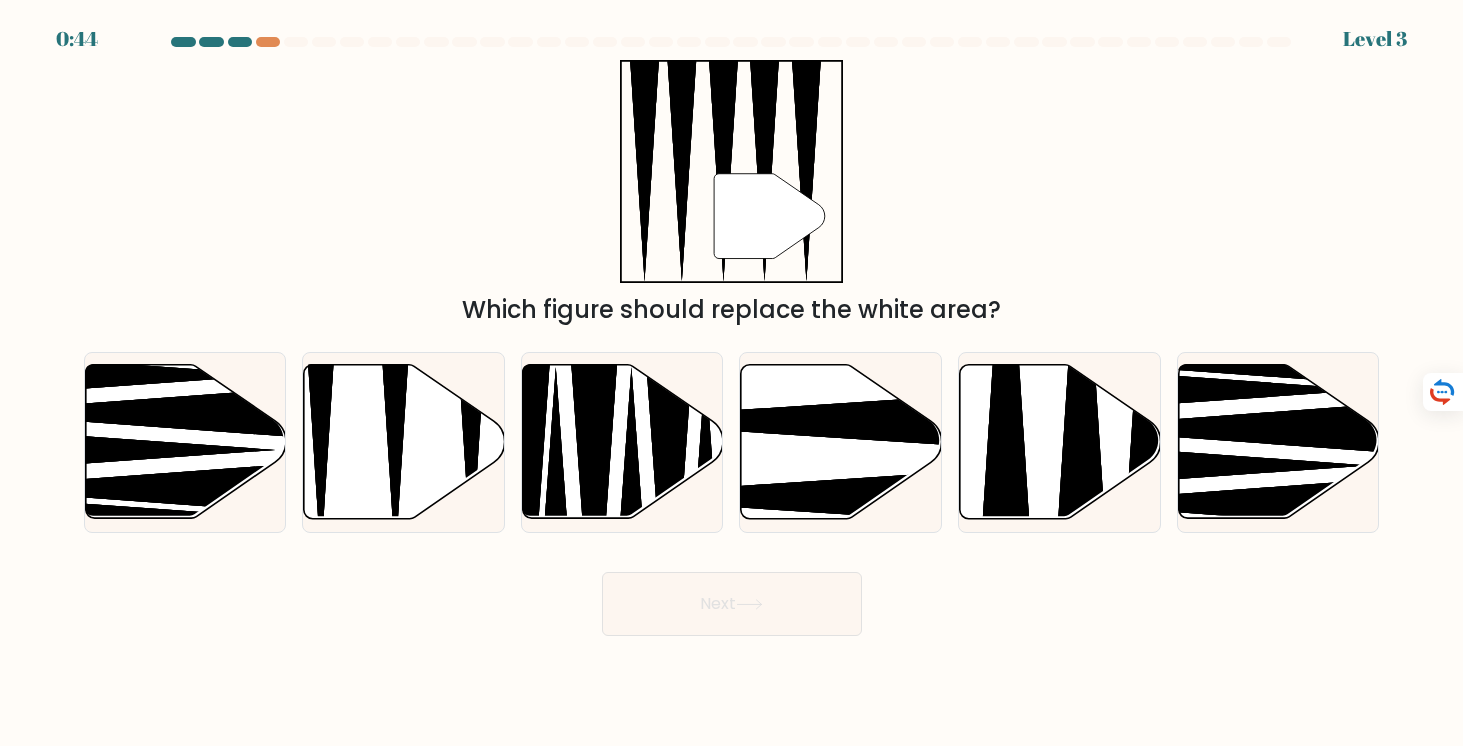 scroll, scrollTop: 0, scrollLeft: 0, axis: both 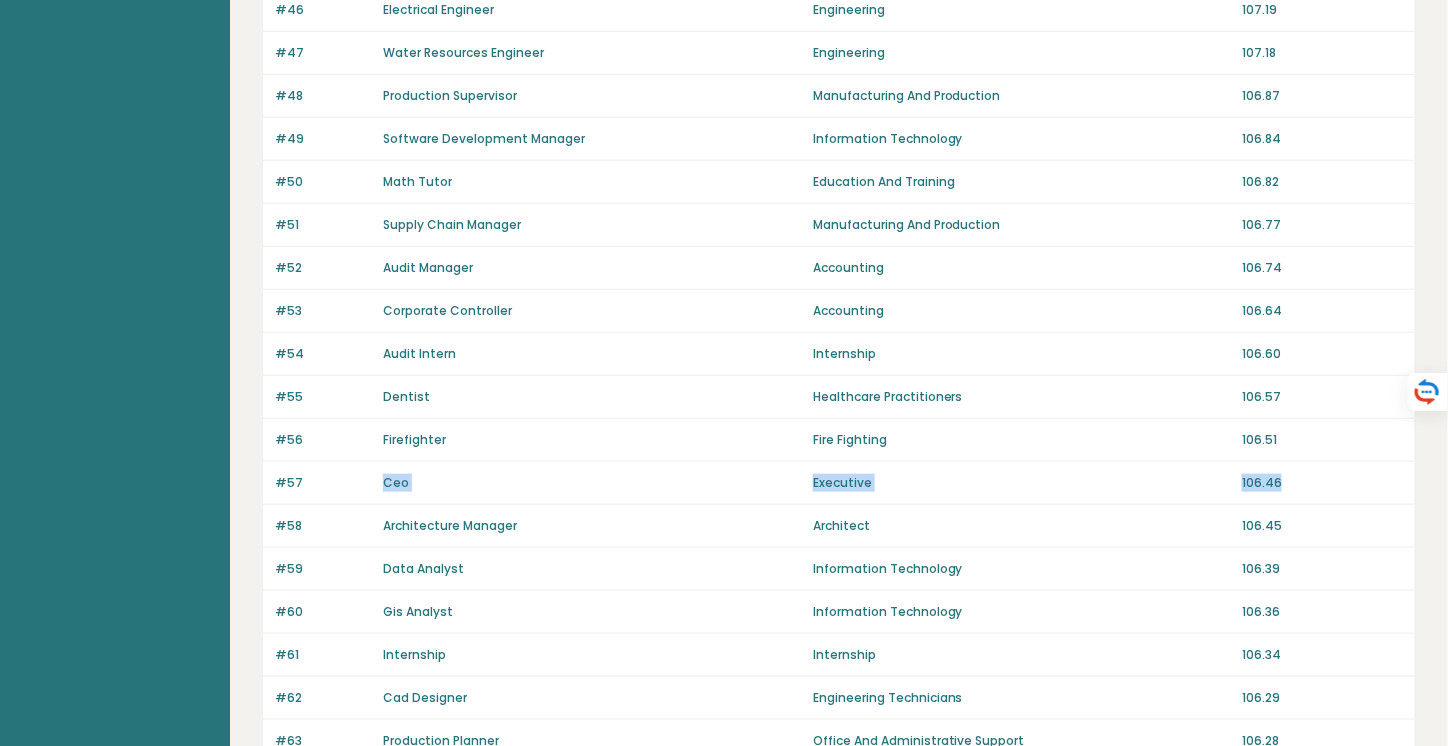 drag, startPoint x: 547, startPoint y: 453, endPoint x: 1327, endPoint y: 472, distance: 780.2314 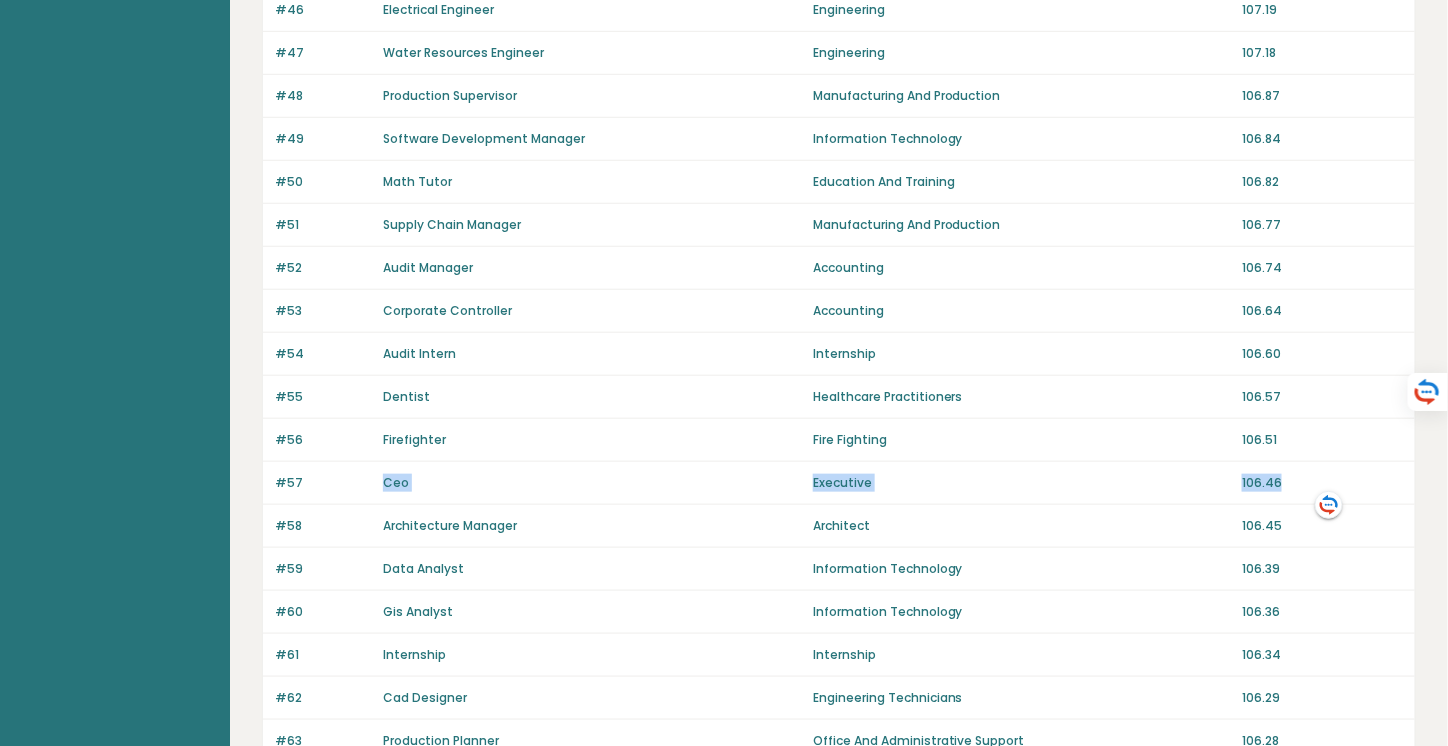 click on "106.46" at bounding box center (1322, 483) 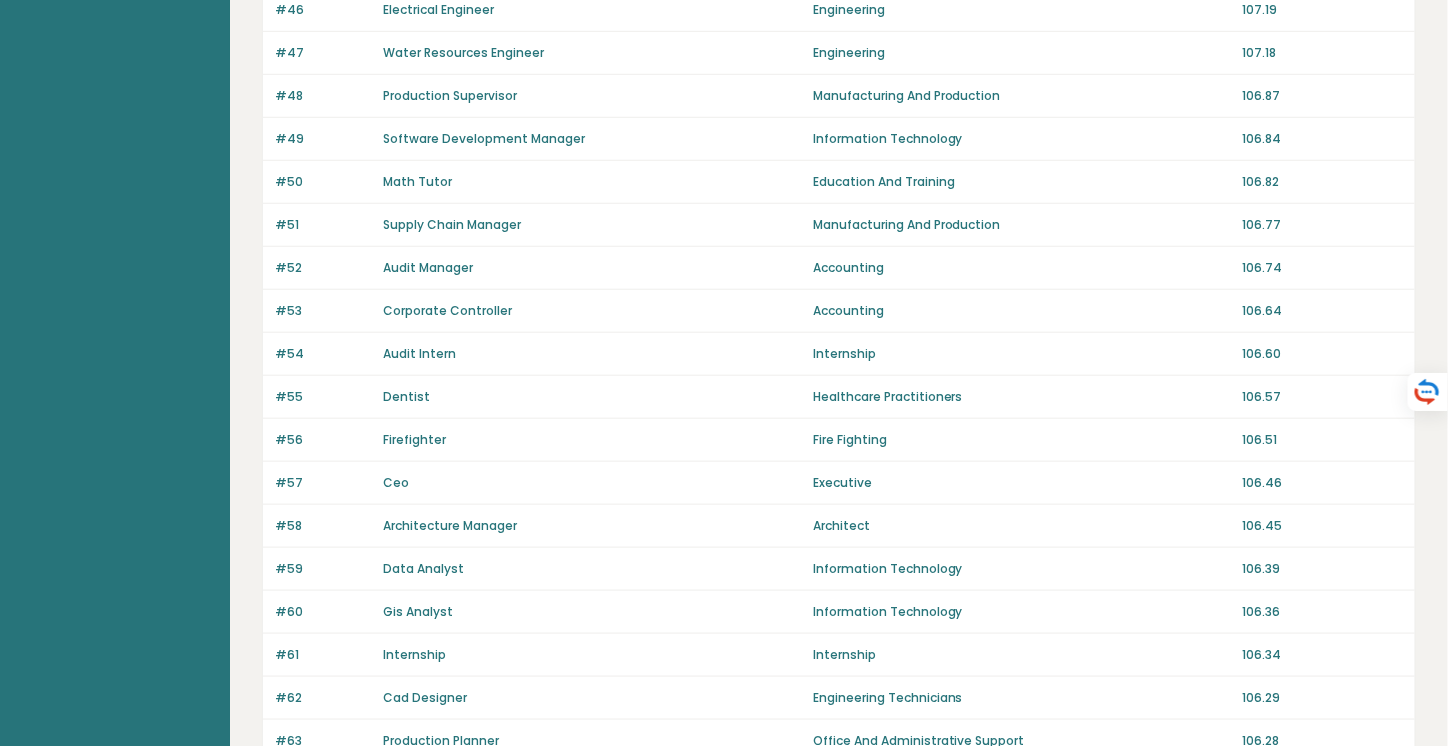 click on "106.46" at bounding box center [1322, 483] 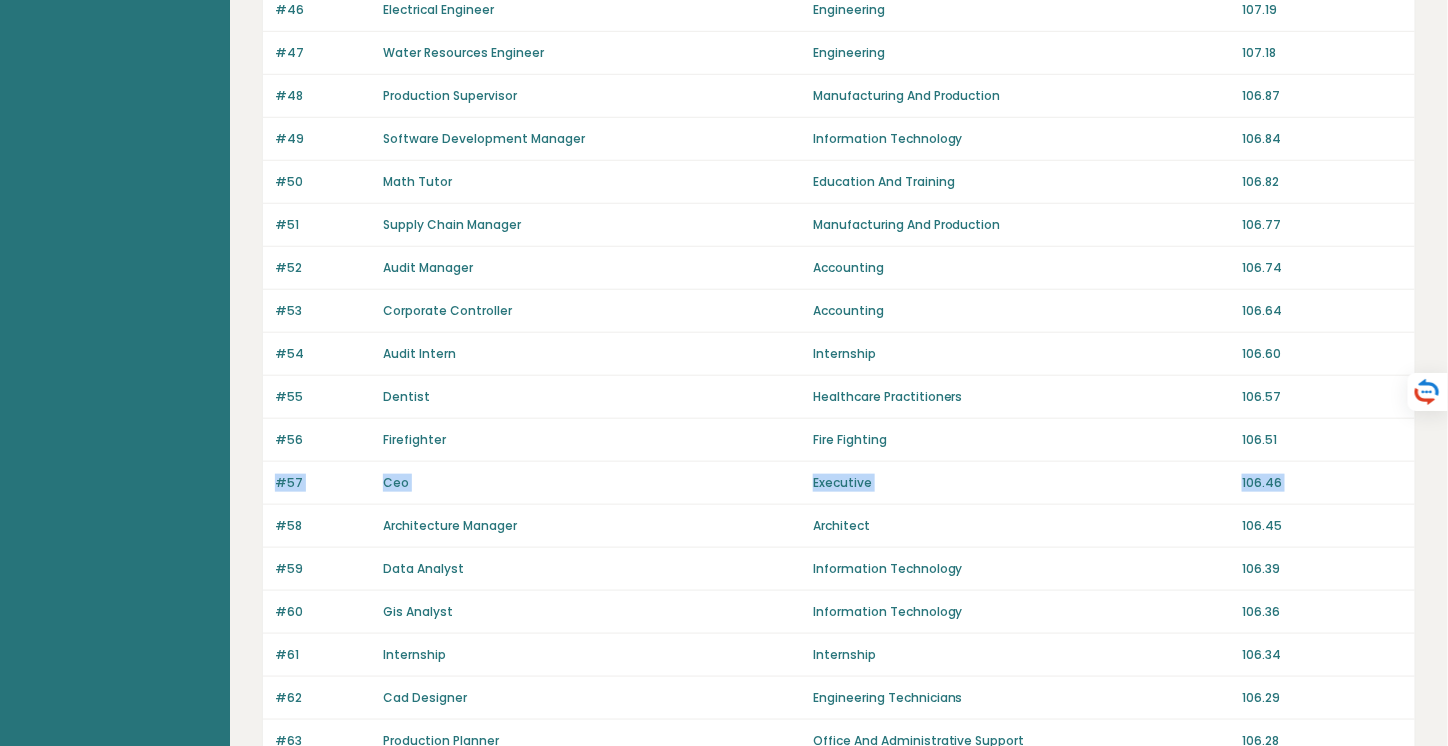 drag, startPoint x: 1327, startPoint y: 472, endPoint x: 285, endPoint y: 461, distance: 1042.0581 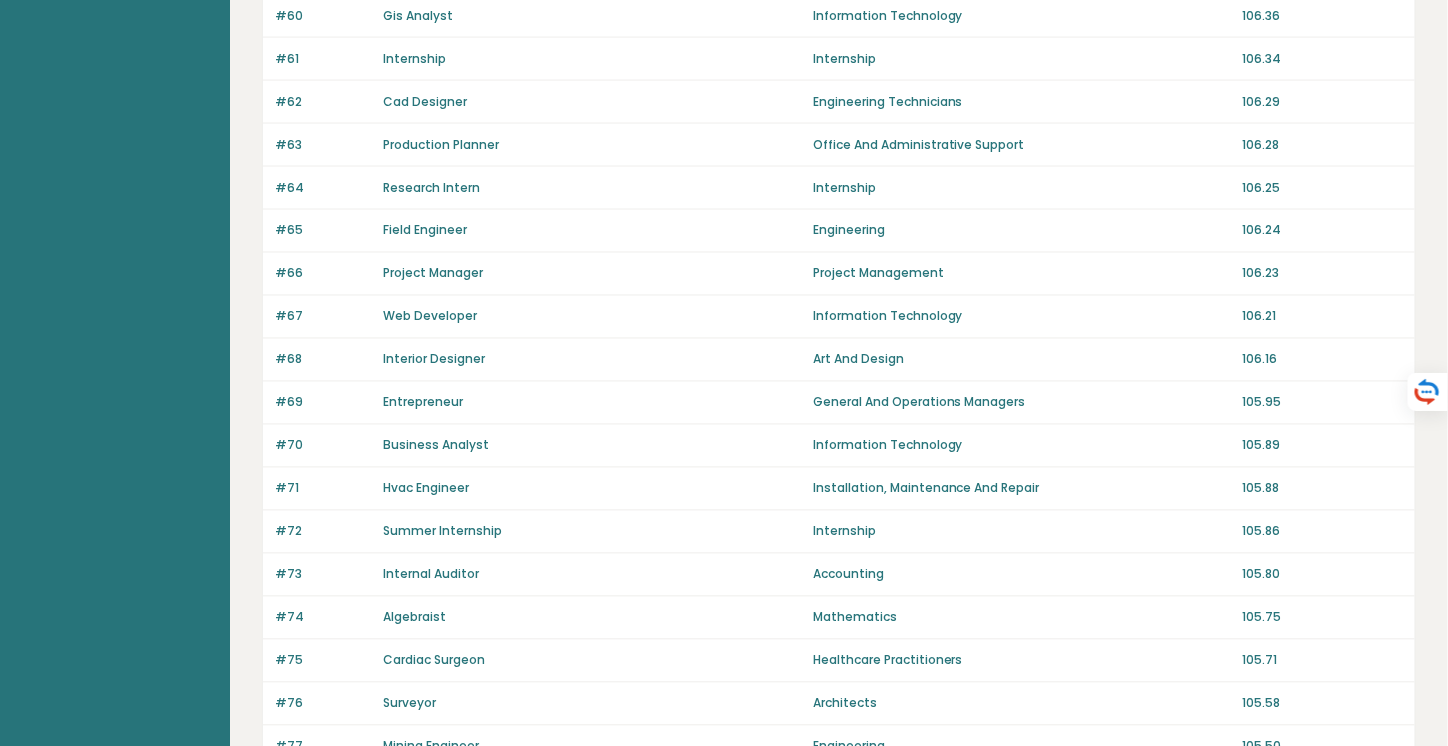 scroll, scrollTop: 1352, scrollLeft: 0, axis: vertical 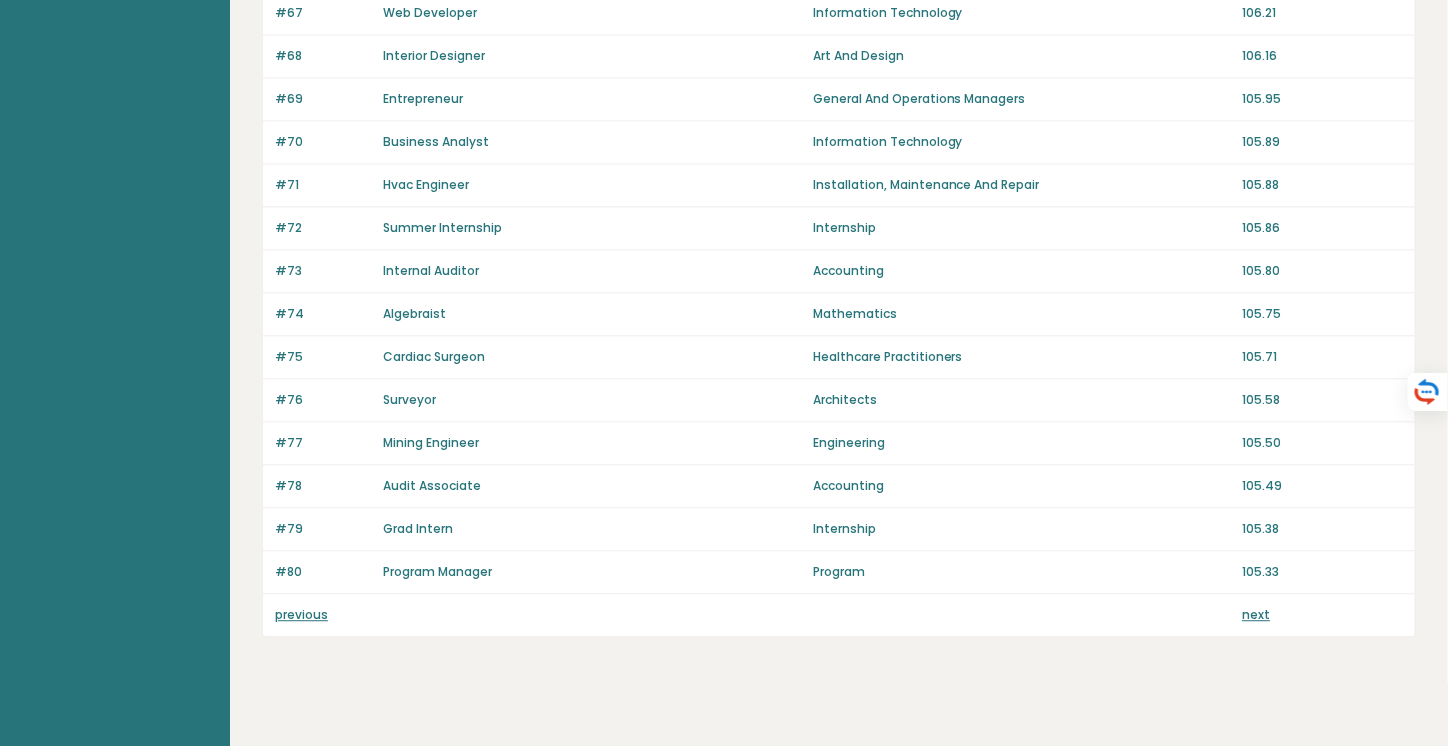 click on "next" at bounding box center (1256, 614) 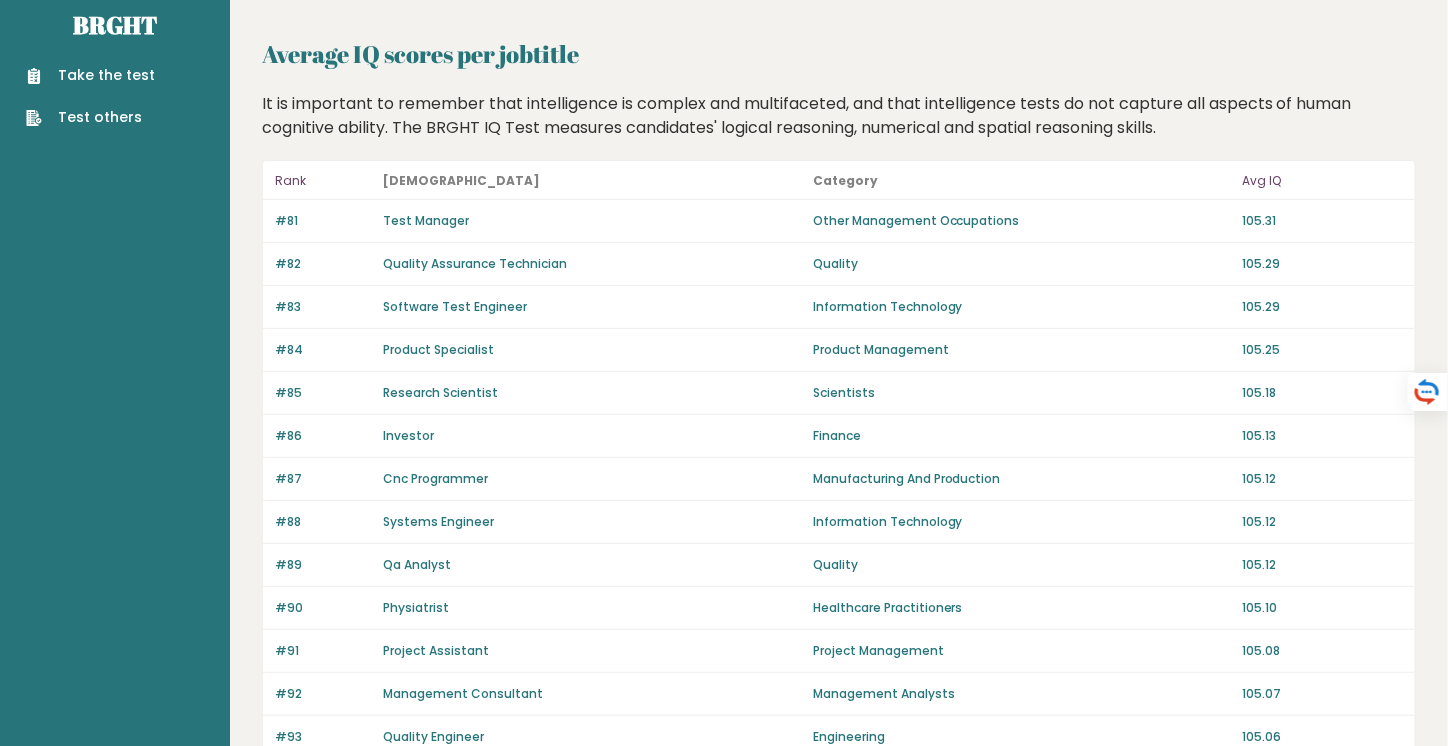 scroll, scrollTop: 0, scrollLeft: 0, axis: both 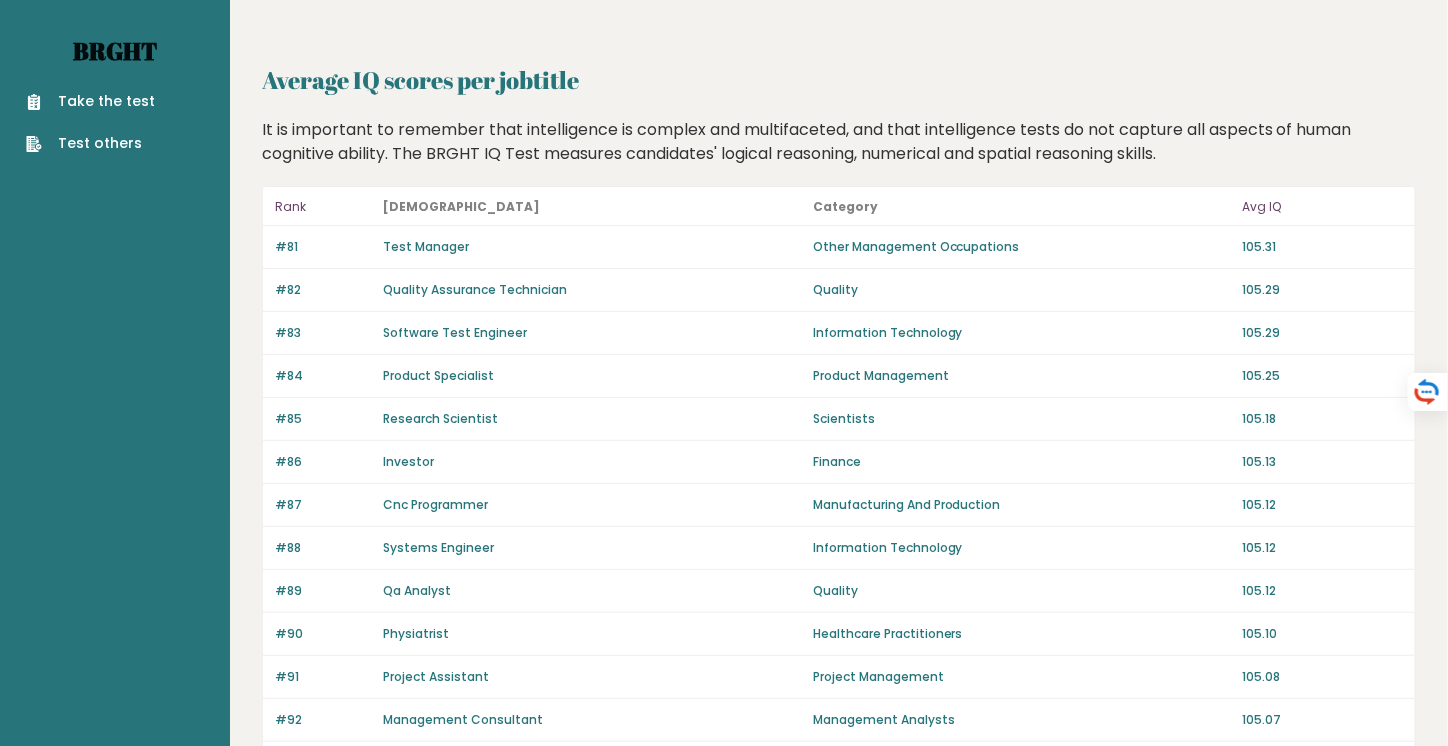 click on "Brght" at bounding box center (115, 51) 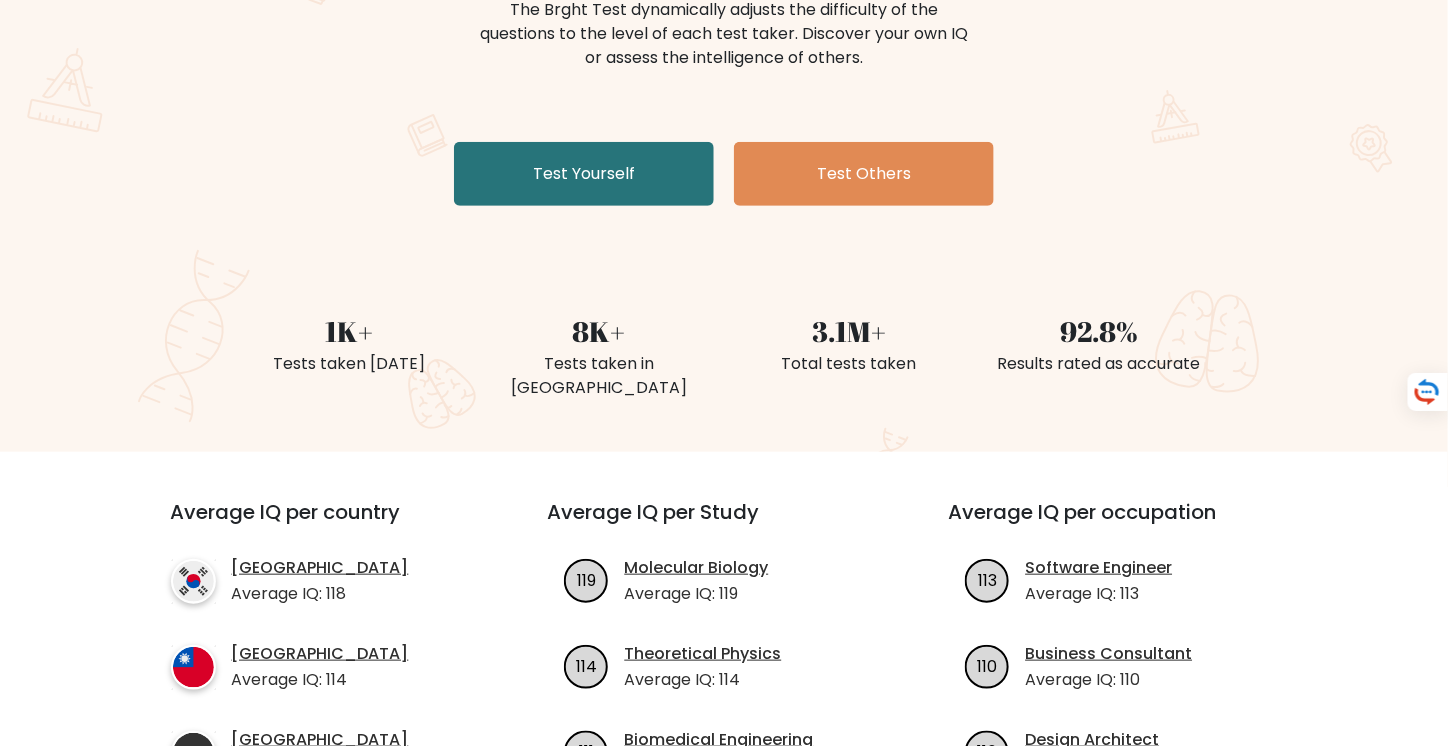 scroll, scrollTop: 0, scrollLeft: 0, axis: both 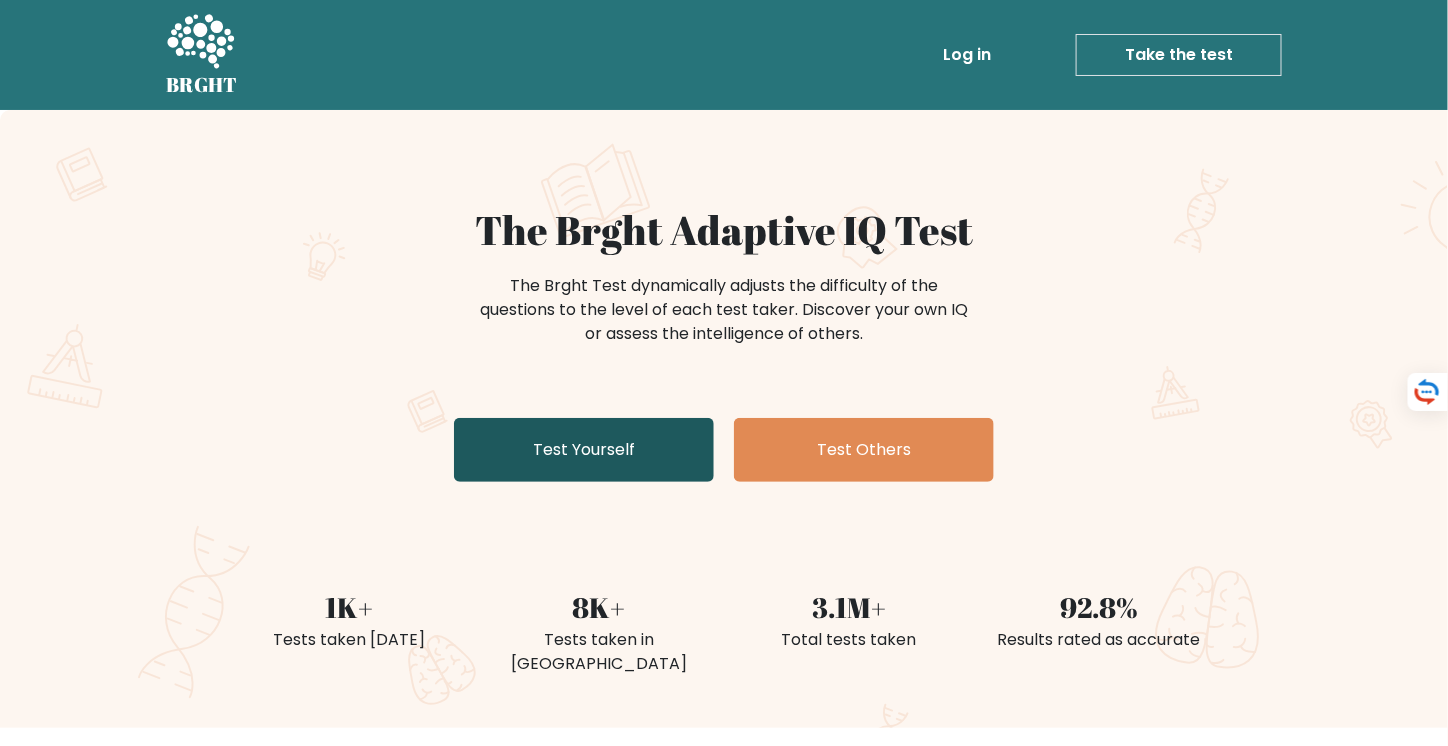 click on "Test Yourself" at bounding box center [584, 450] 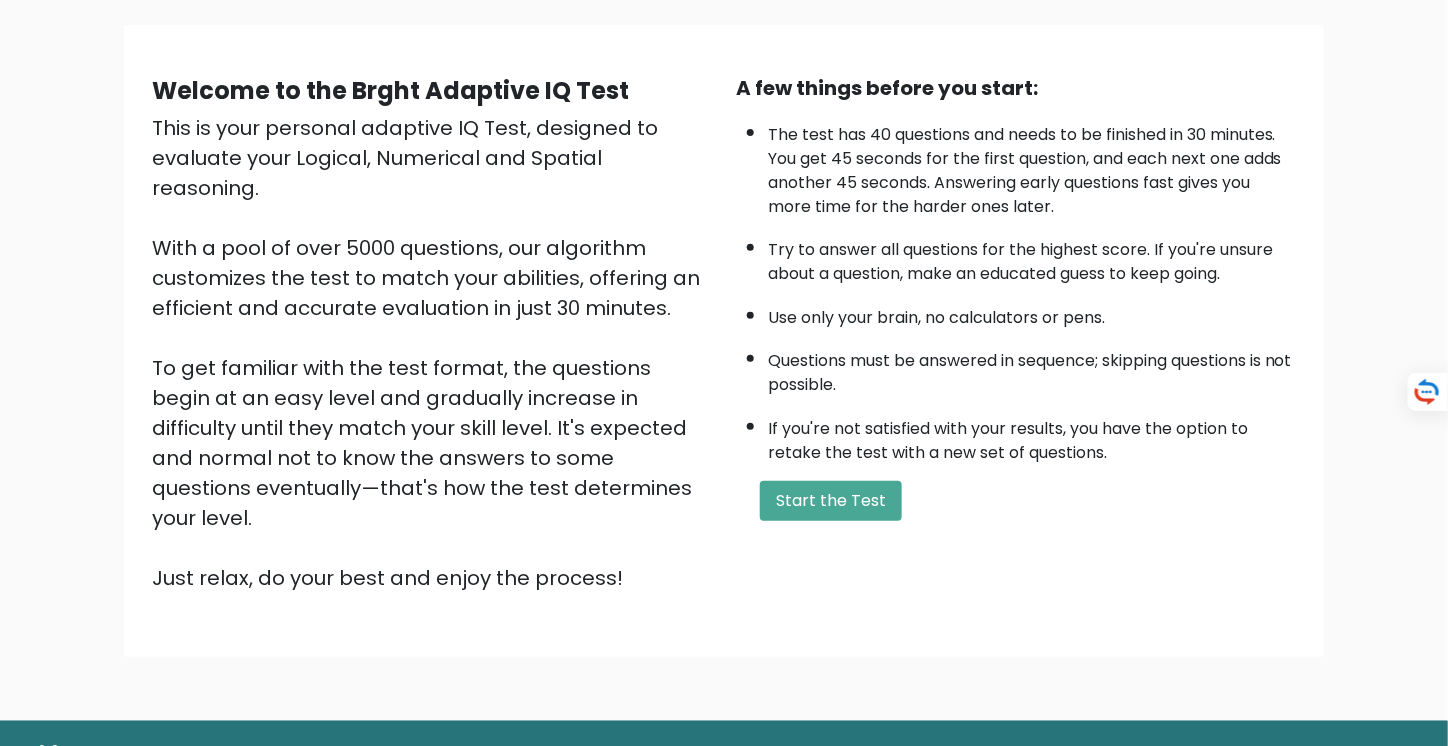 scroll, scrollTop: 169, scrollLeft: 0, axis: vertical 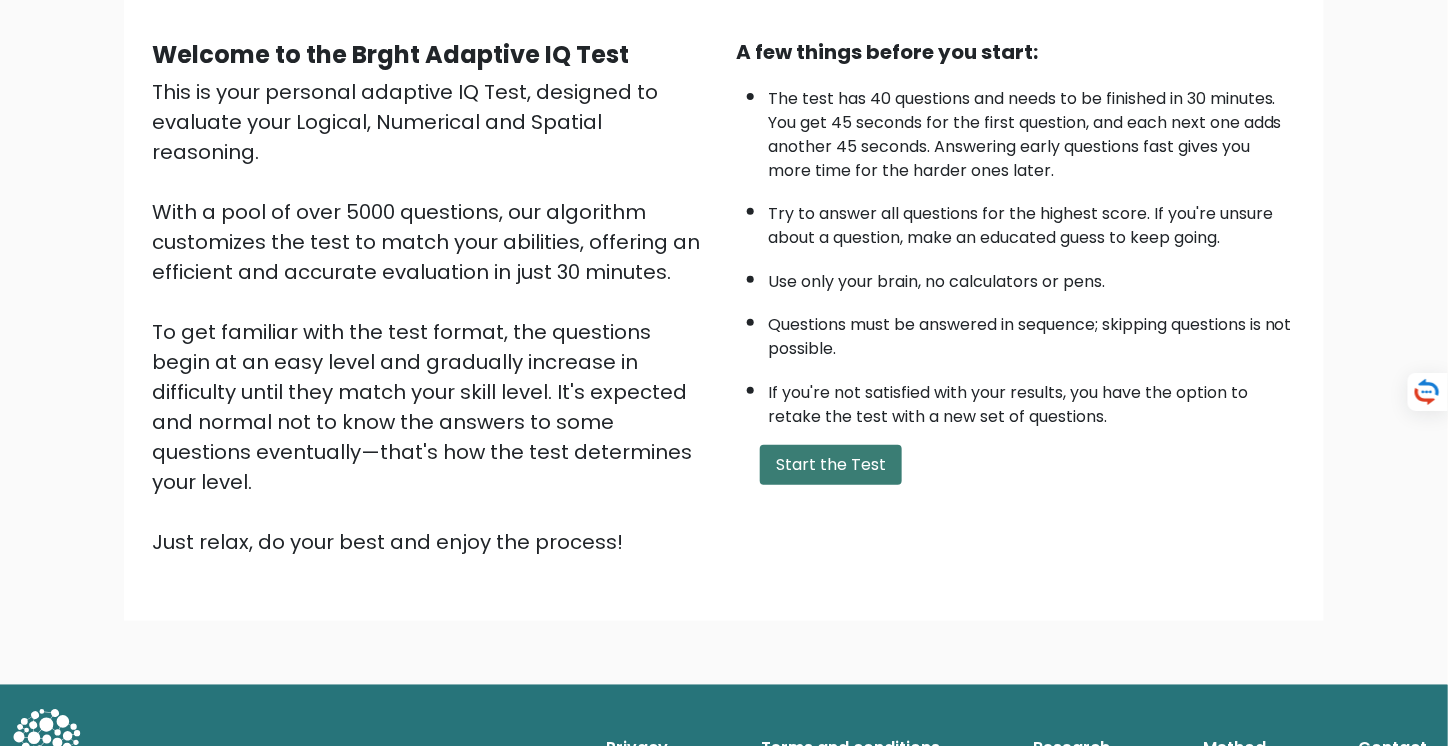 click on "Start the Test" at bounding box center [831, 465] 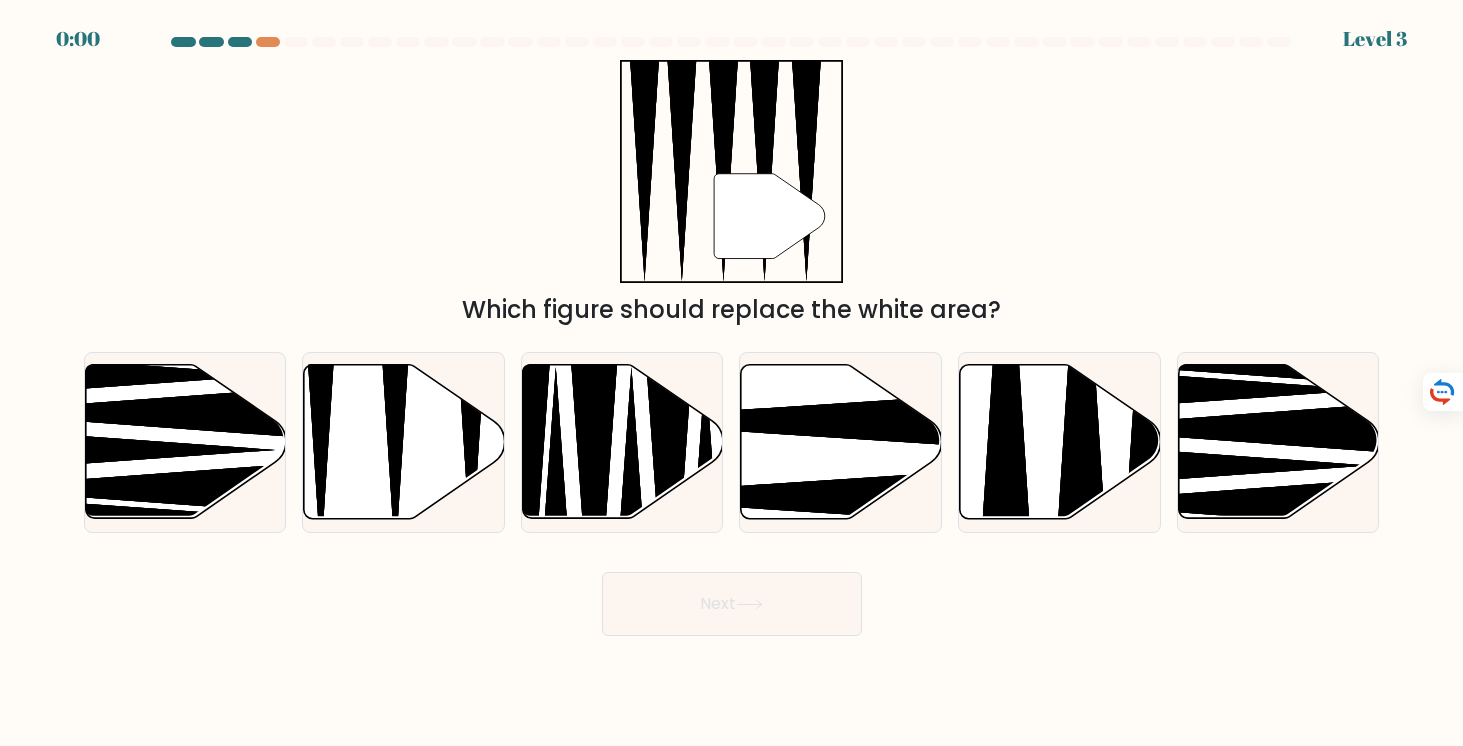 scroll, scrollTop: 0, scrollLeft: 0, axis: both 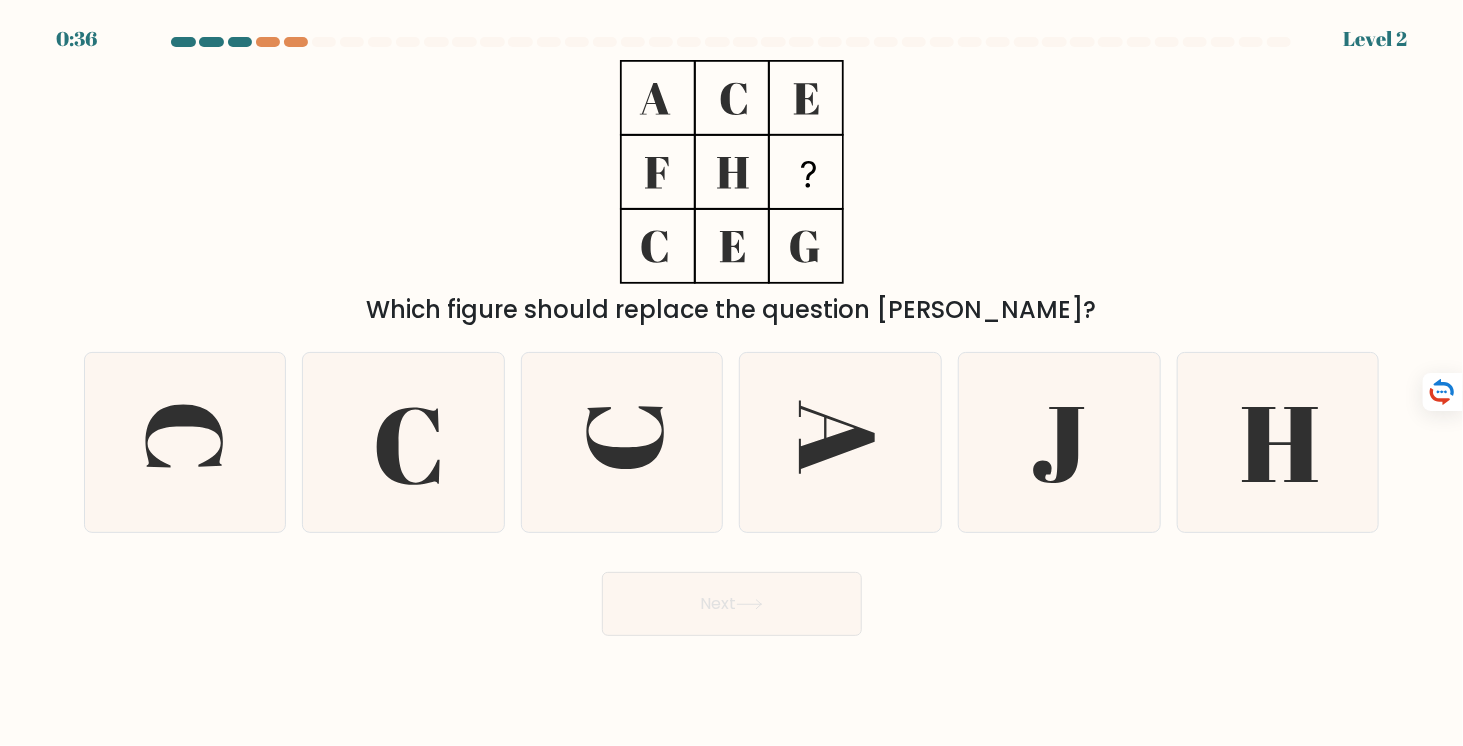 click at bounding box center [732, 46] 